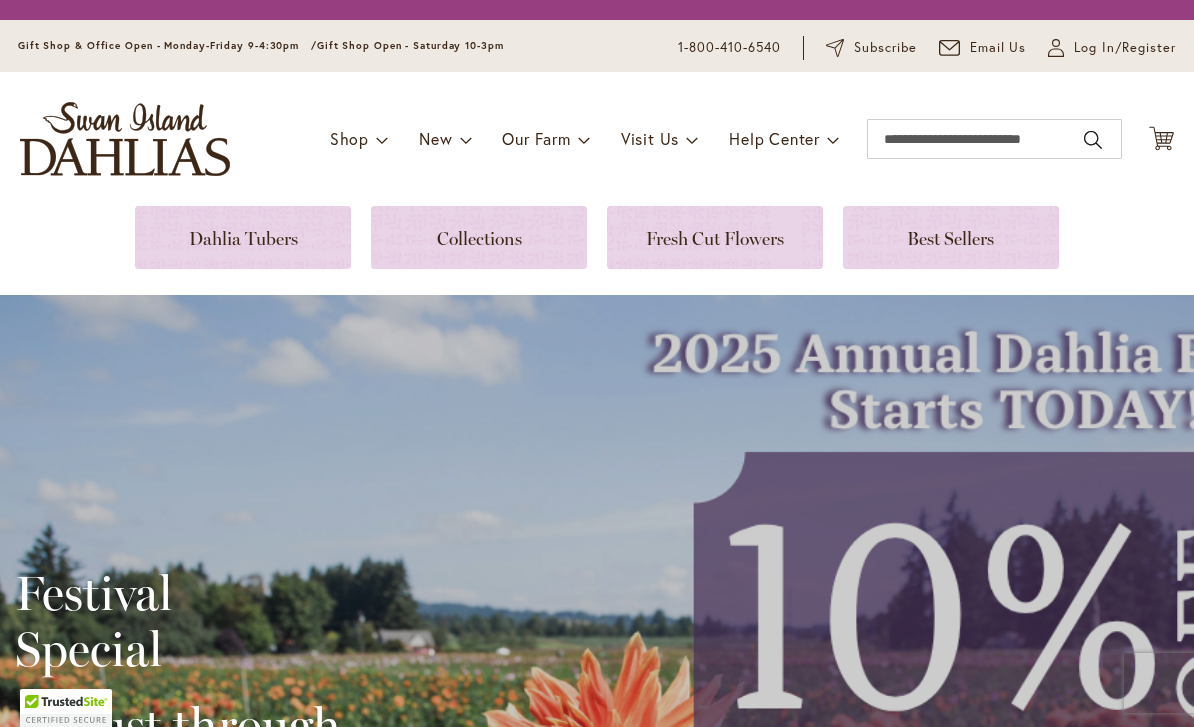 scroll, scrollTop: 0, scrollLeft: 0, axis: both 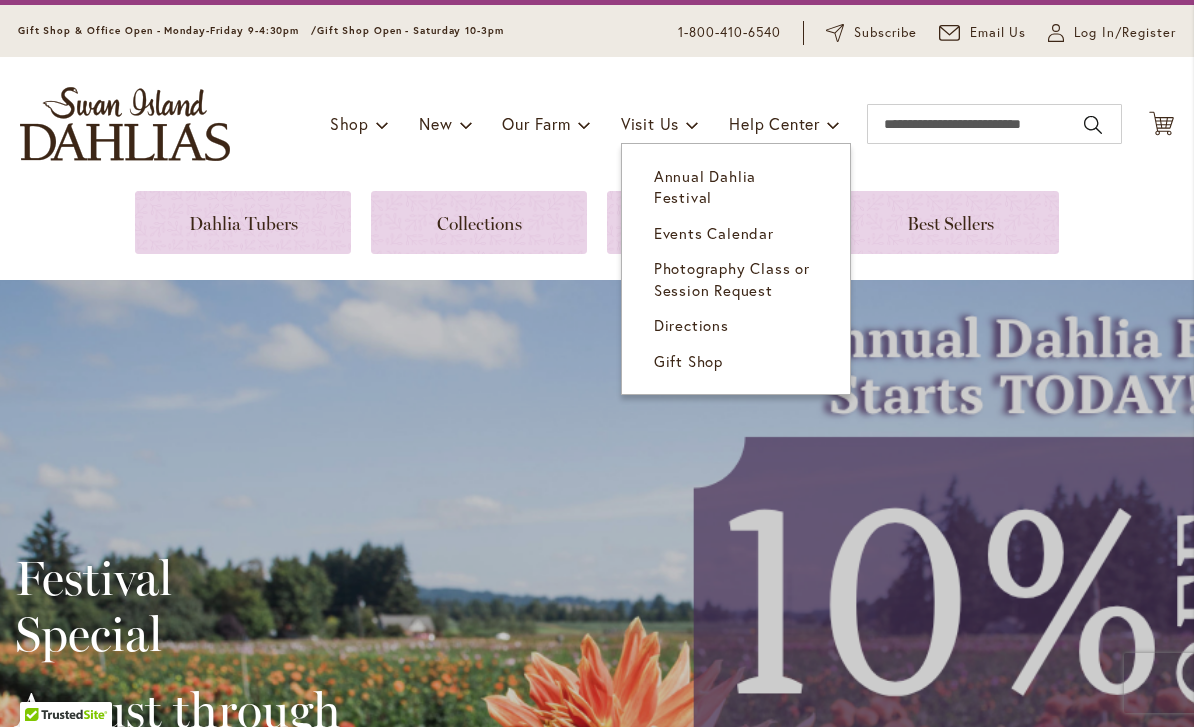 click on "Events Calendar" at bounding box center [714, 233] 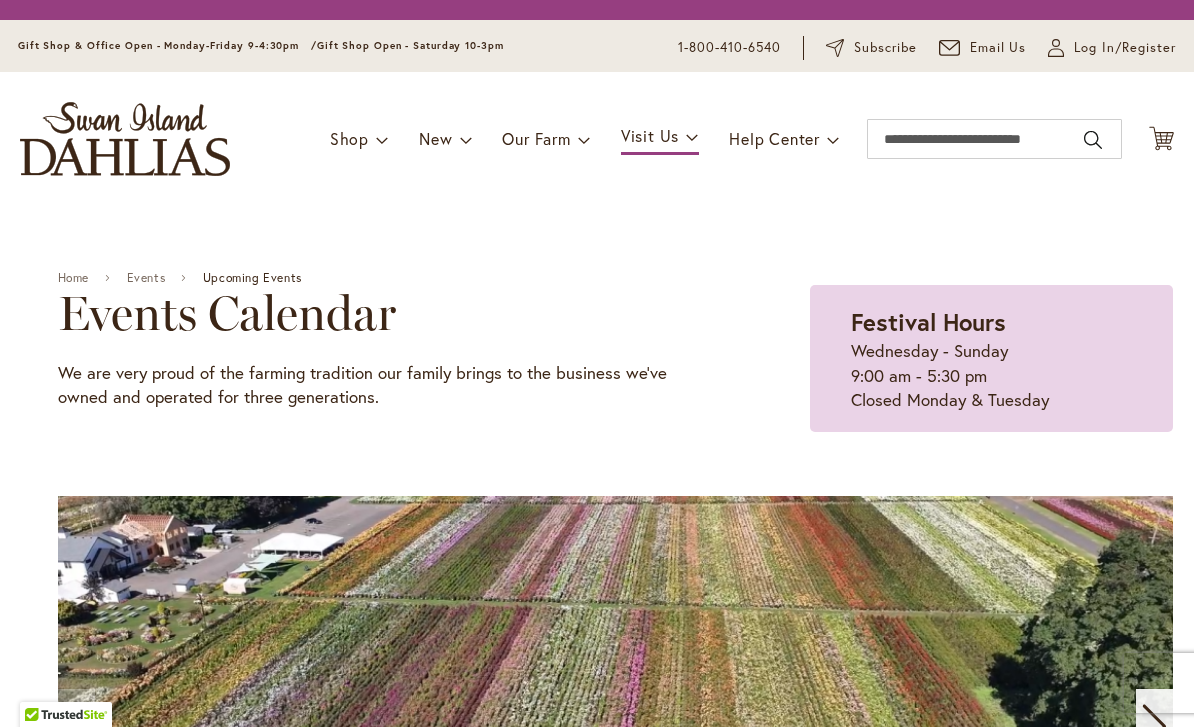 scroll, scrollTop: 0, scrollLeft: 0, axis: both 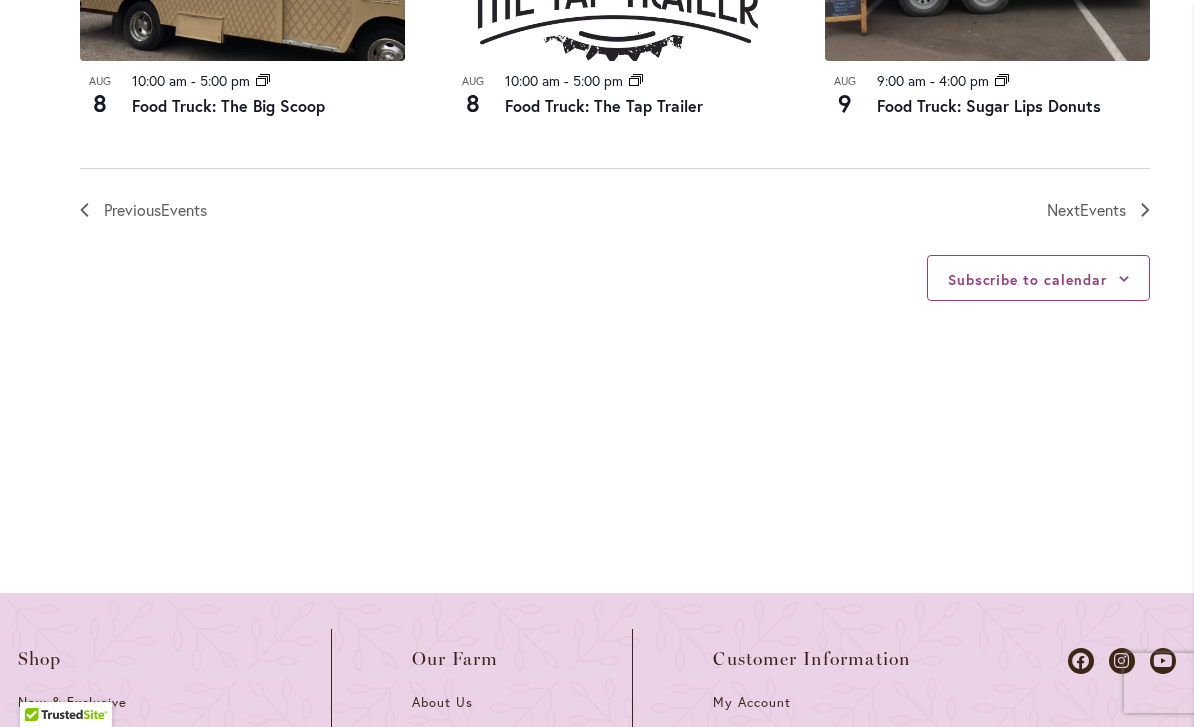 click on "Events" at bounding box center (1103, 209) 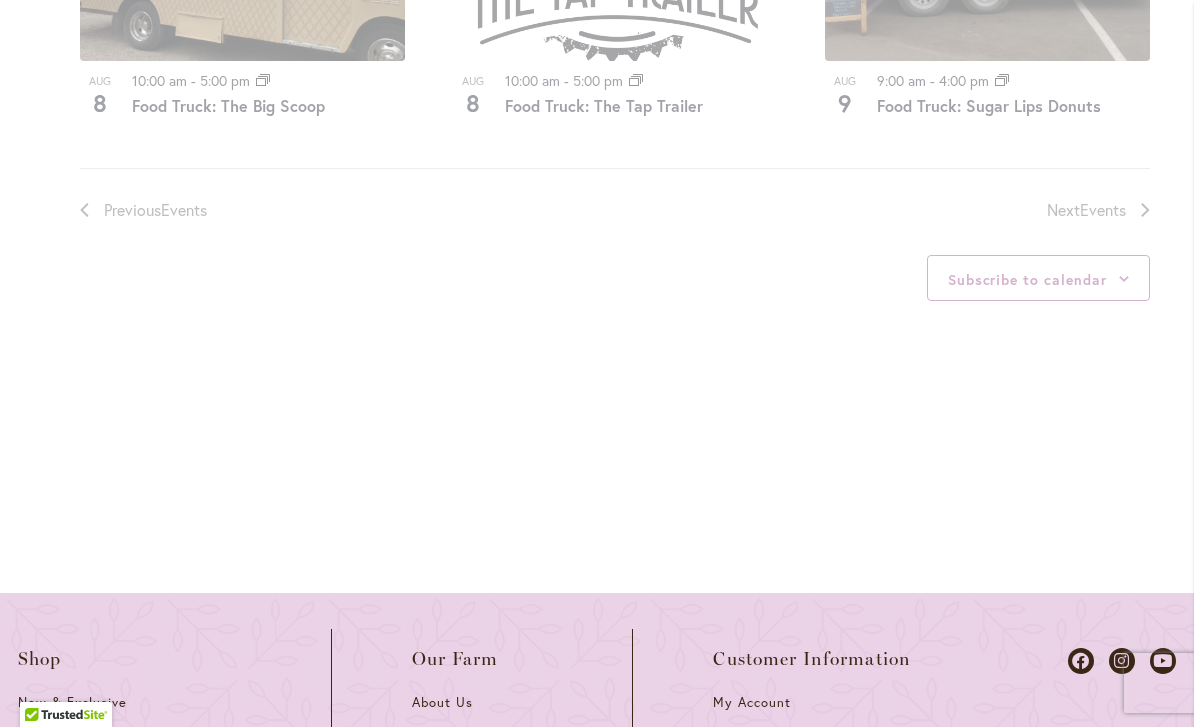 scroll, scrollTop: 946, scrollLeft: 0, axis: vertical 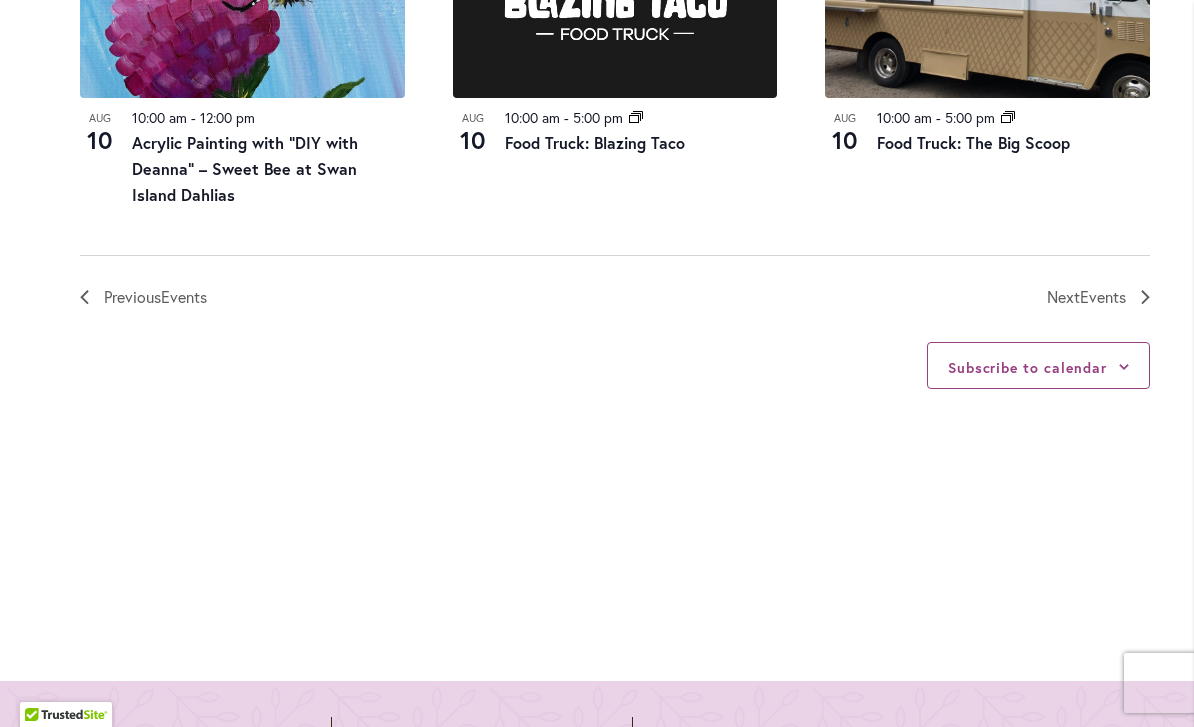 click on "Previous  Events
Today
Next  Events" at bounding box center [615, 282] 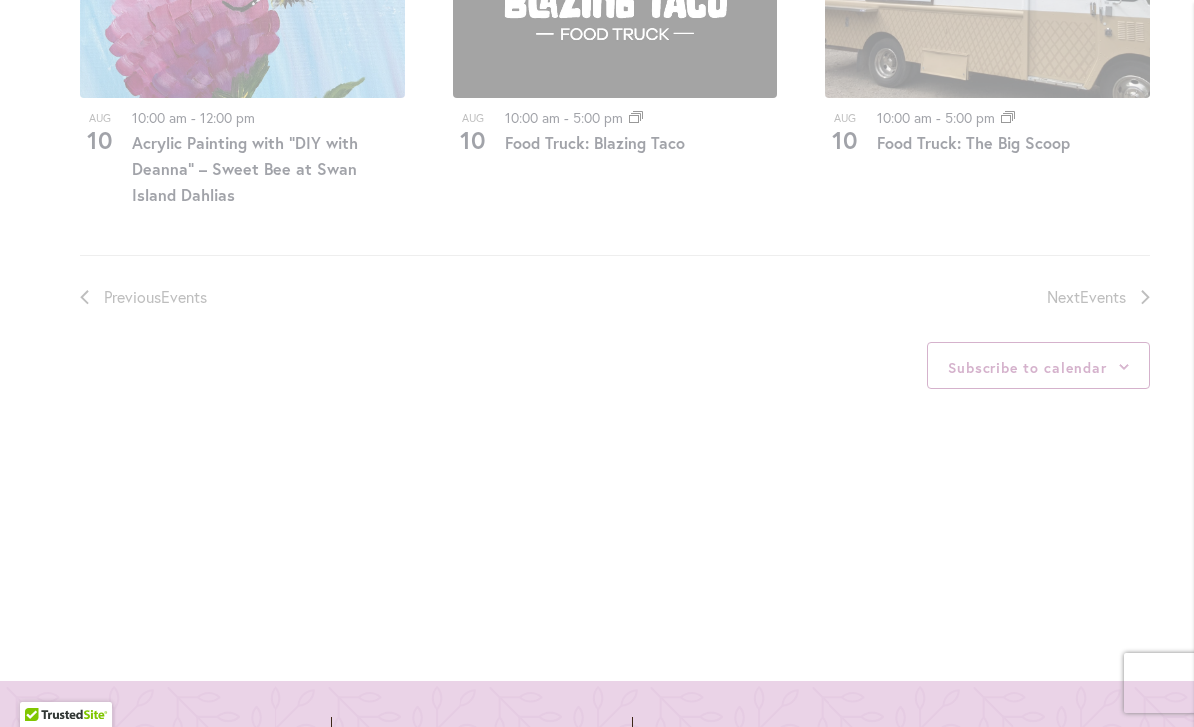 scroll, scrollTop: 946, scrollLeft: 0, axis: vertical 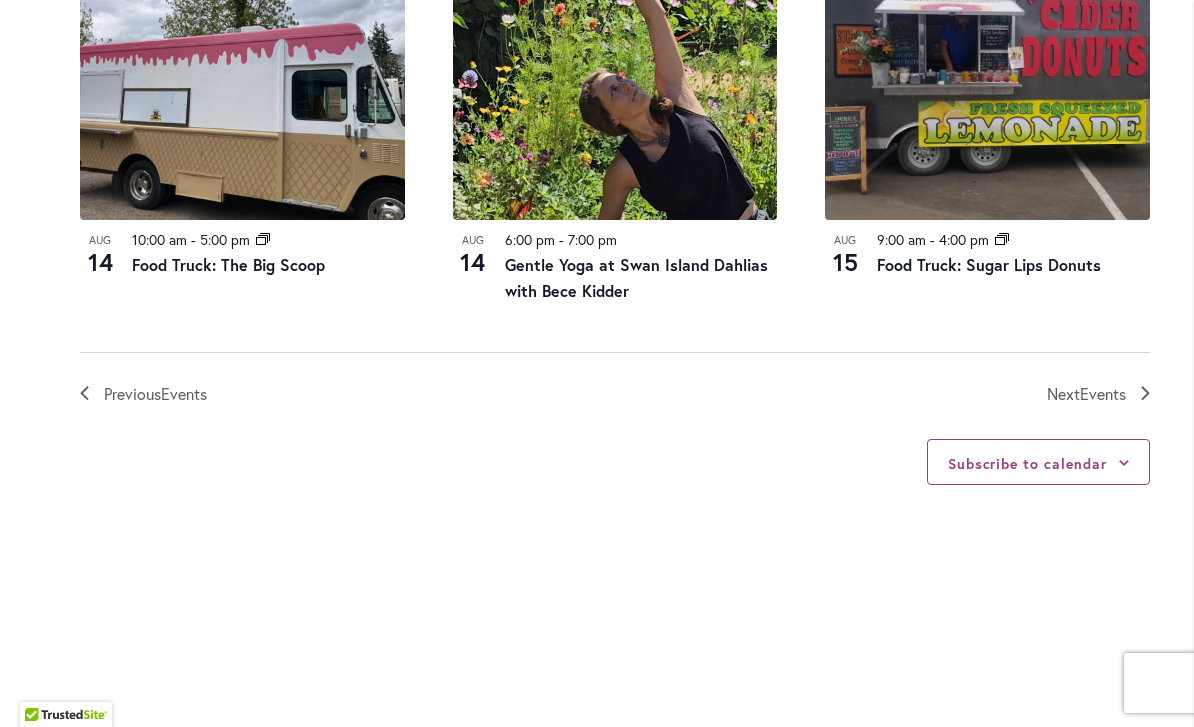 click on "Events" at bounding box center (1103, 393) 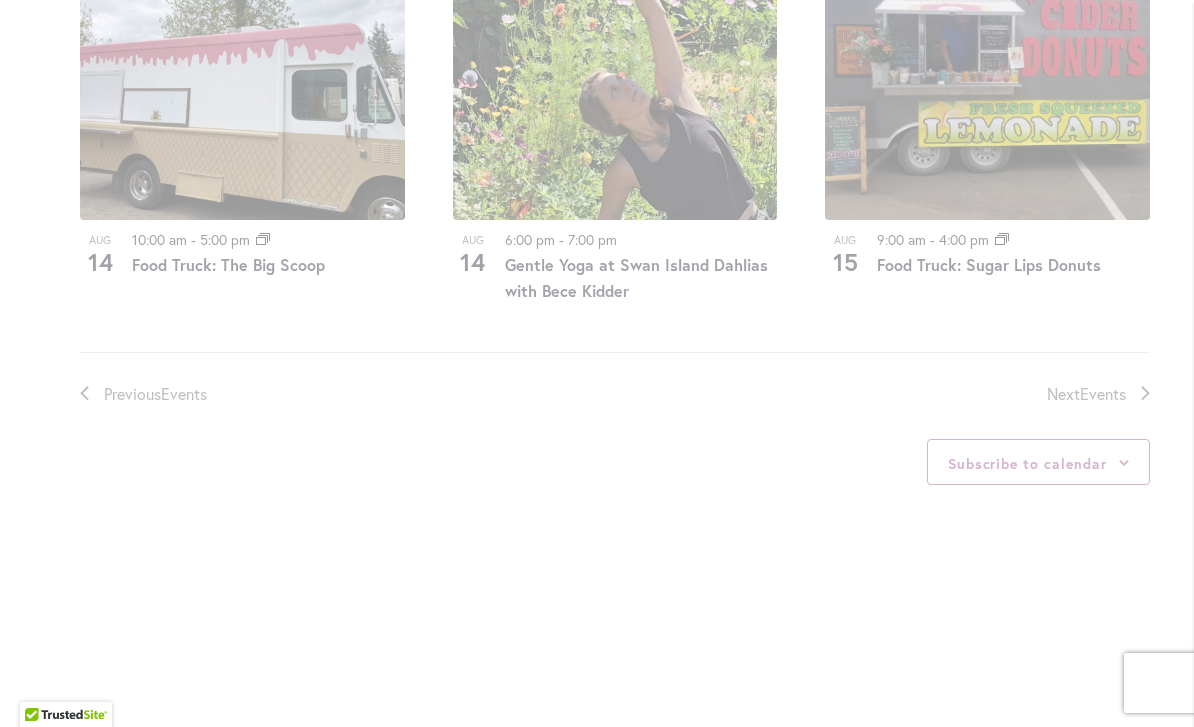 scroll, scrollTop: 946, scrollLeft: 0, axis: vertical 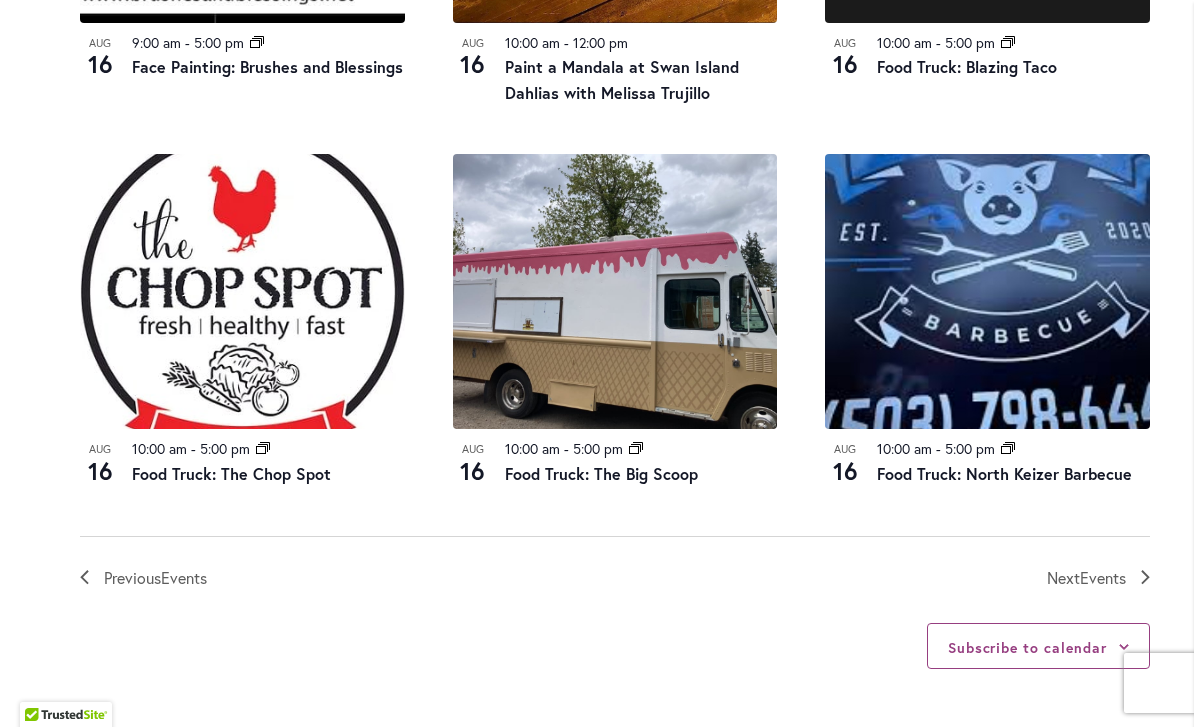click on "Events" at bounding box center (1103, 577) 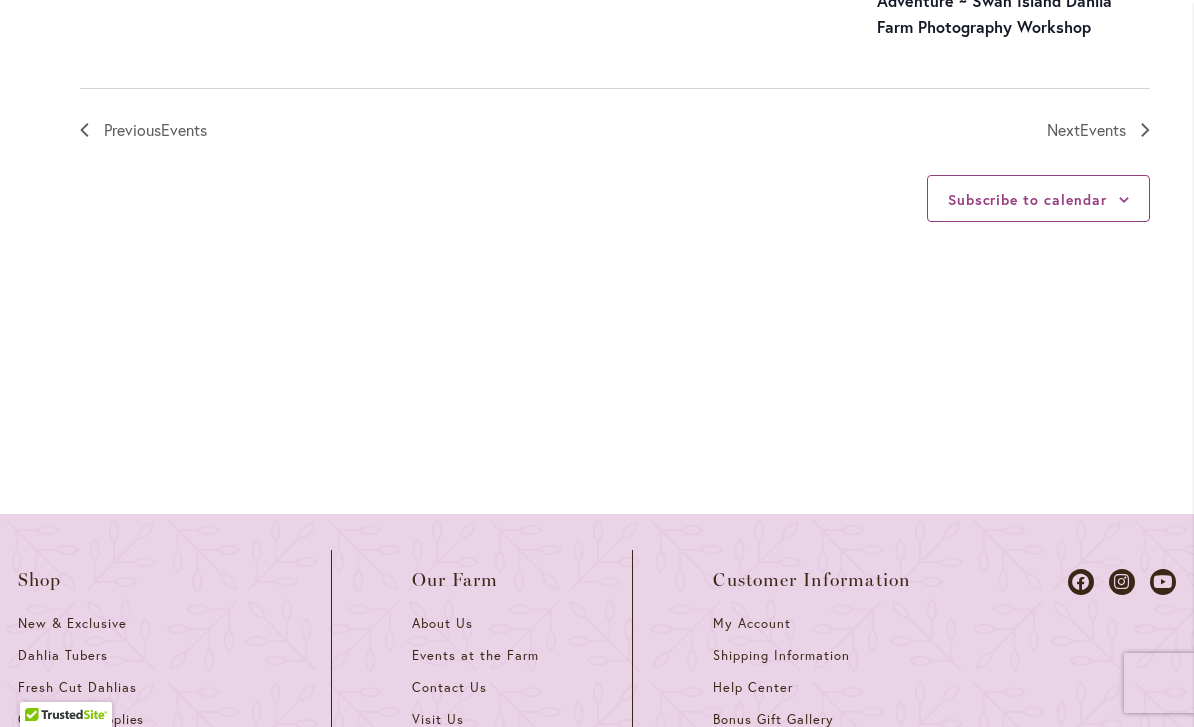 scroll, scrollTop: 2628, scrollLeft: 0, axis: vertical 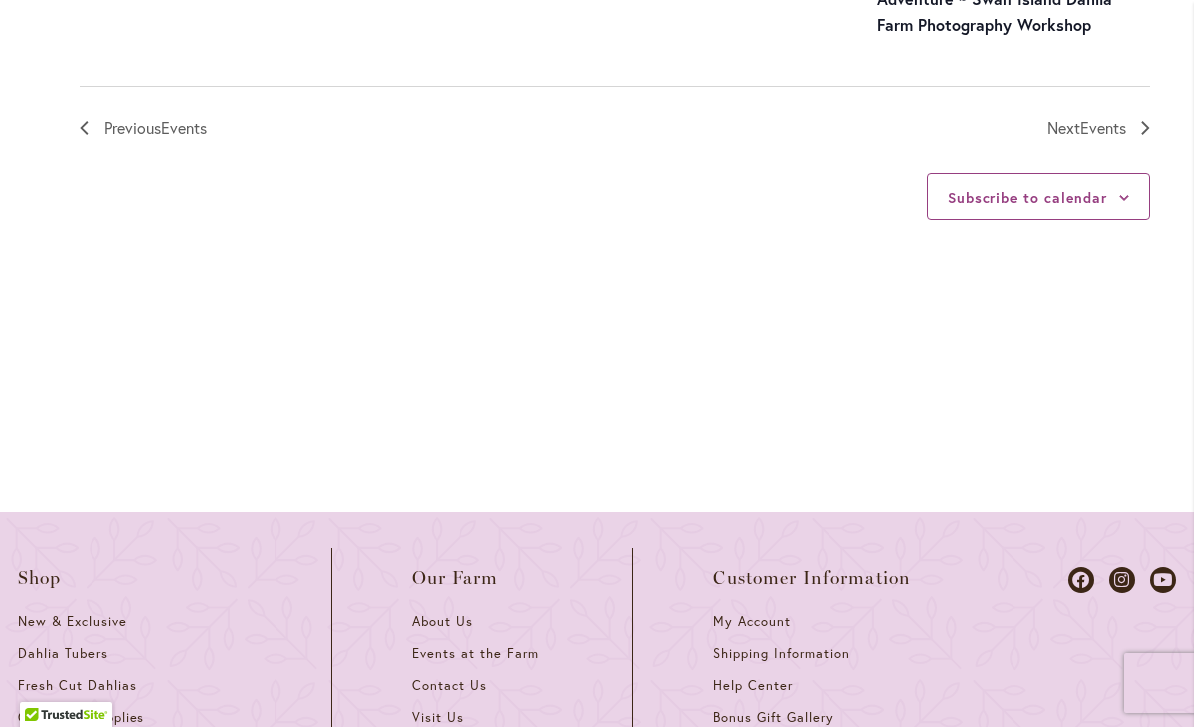 click on "Events" at bounding box center (1103, 127) 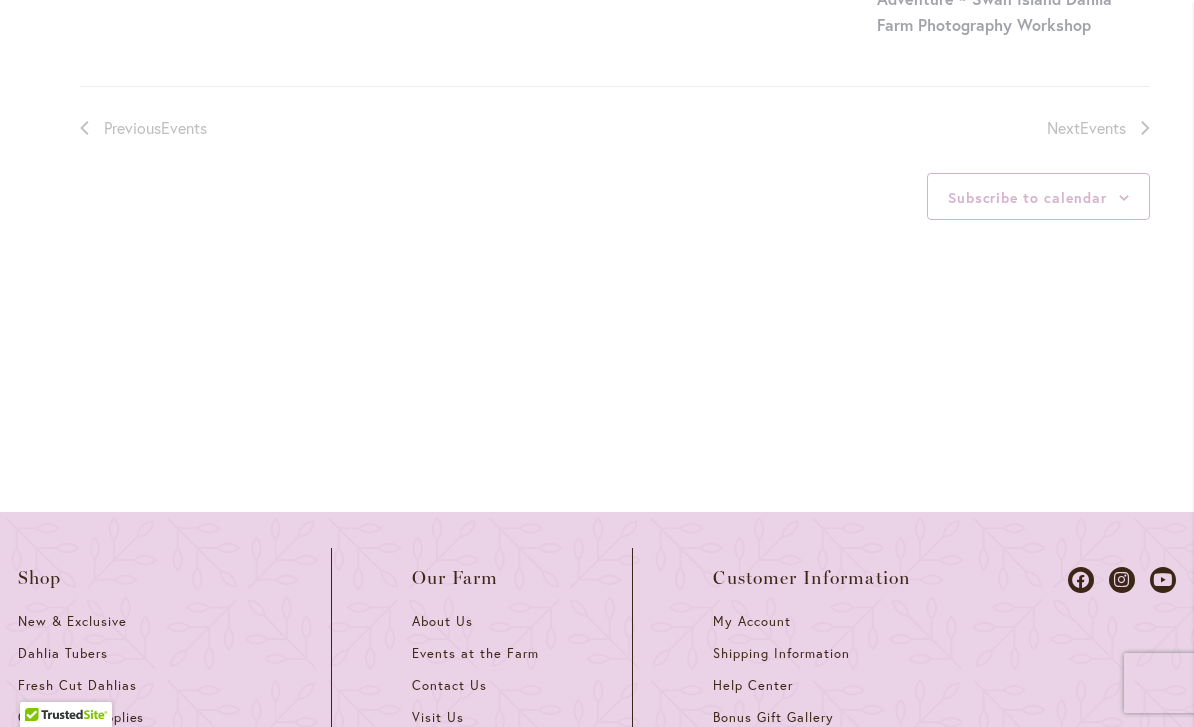 scroll, scrollTop: 946, scrollLeft: 0, axis: vertical 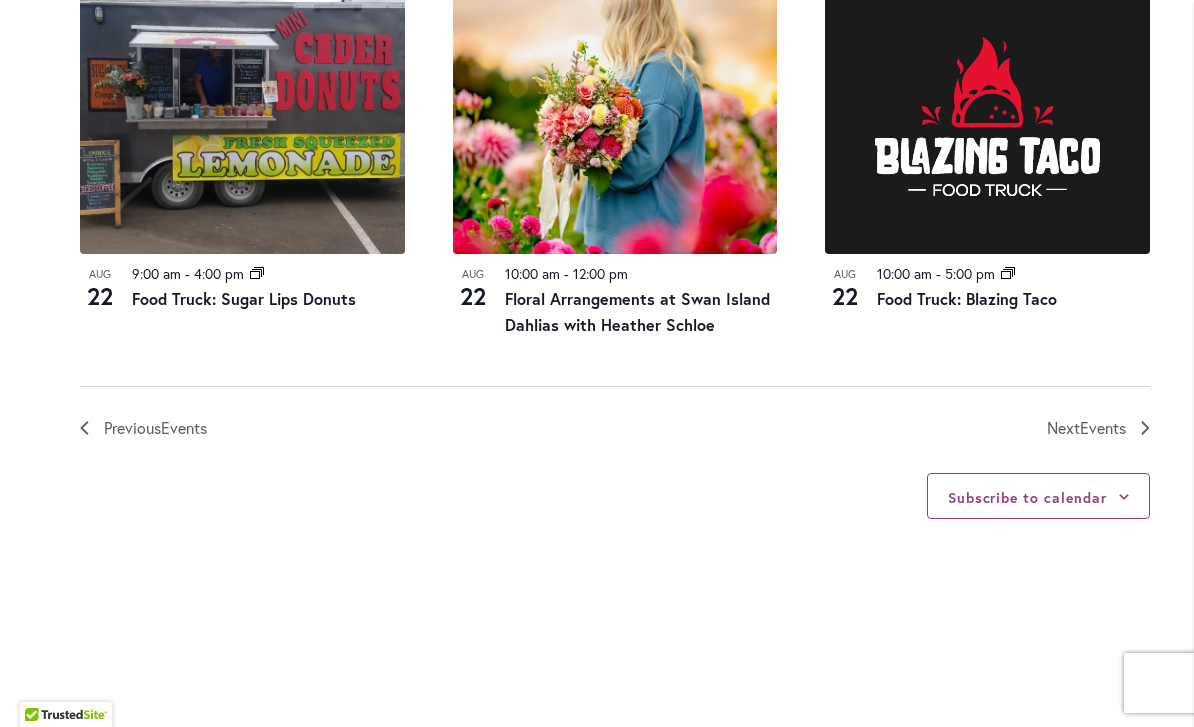click on "Next  Events" at bounding box center (1086, 428) 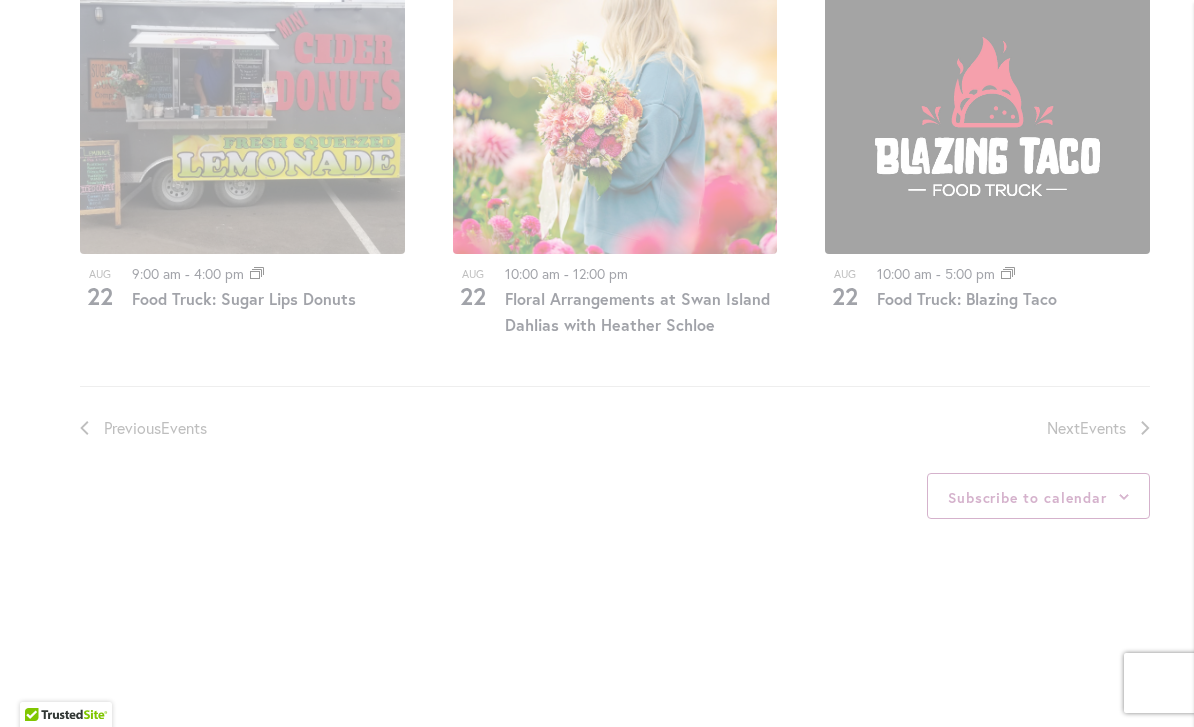 scroll, scrollTop: 946, scrollLeft: 0, axis: vertical 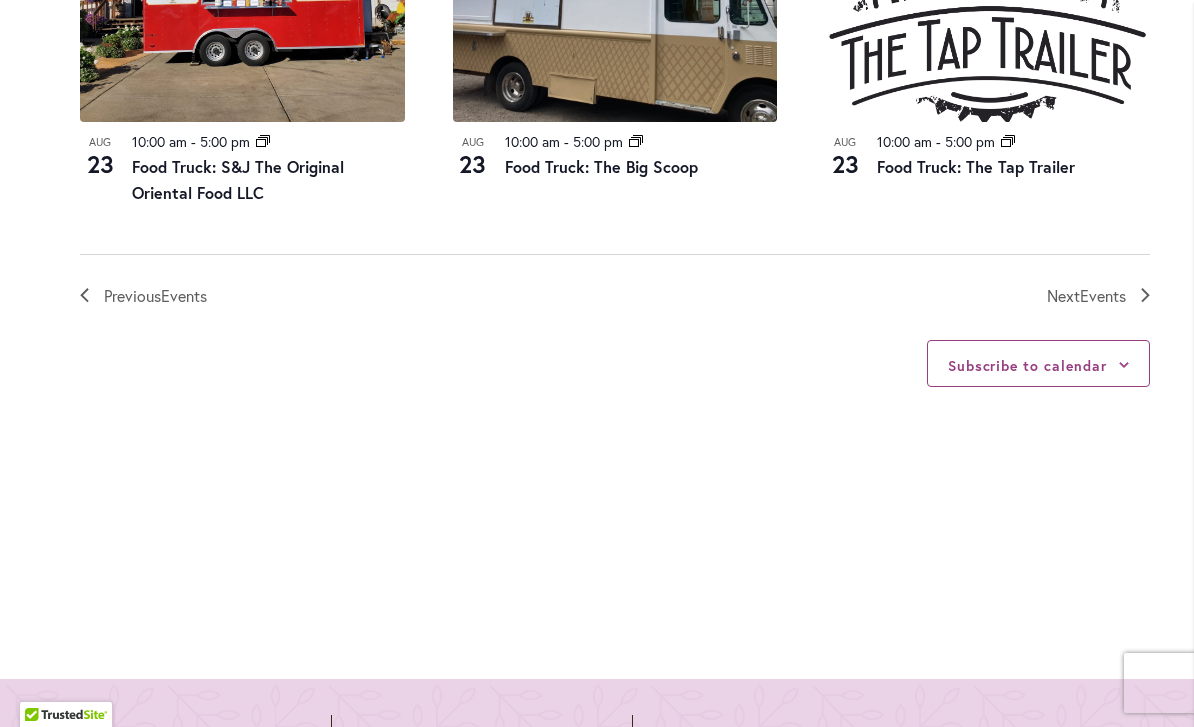 click on "Events" at bounding box center [1103, 295] 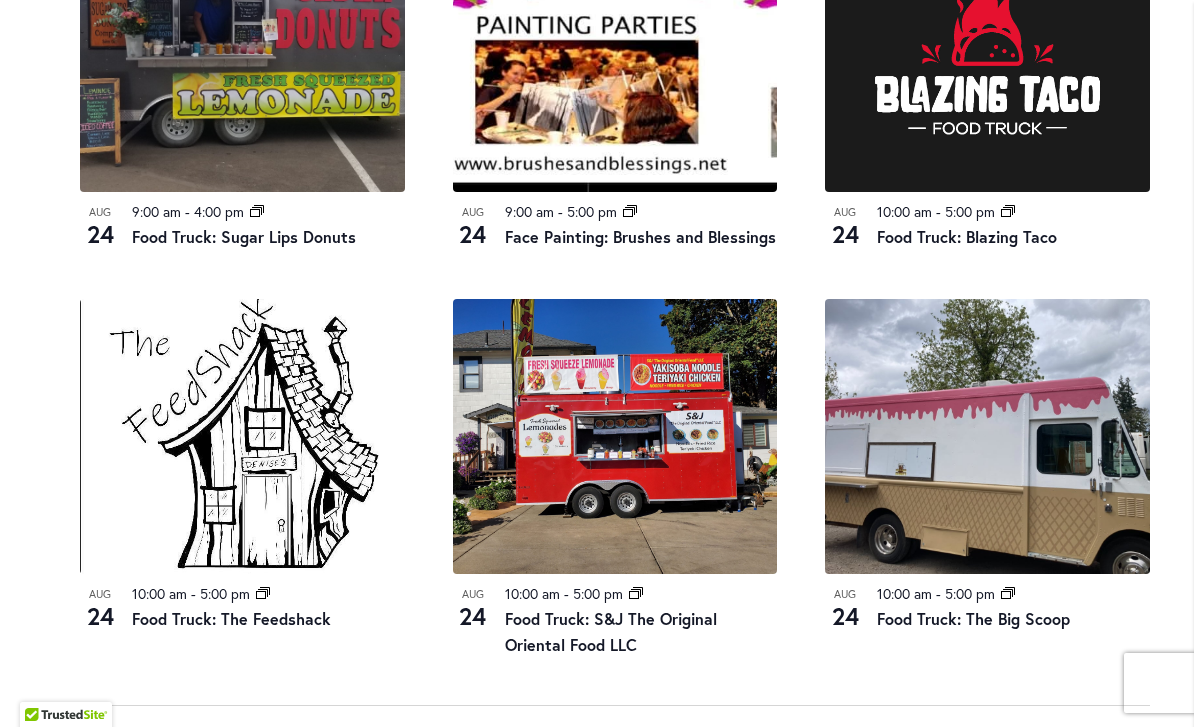 scroll, scrollTop: 2012, scrollLeft: 0, axis: vertical 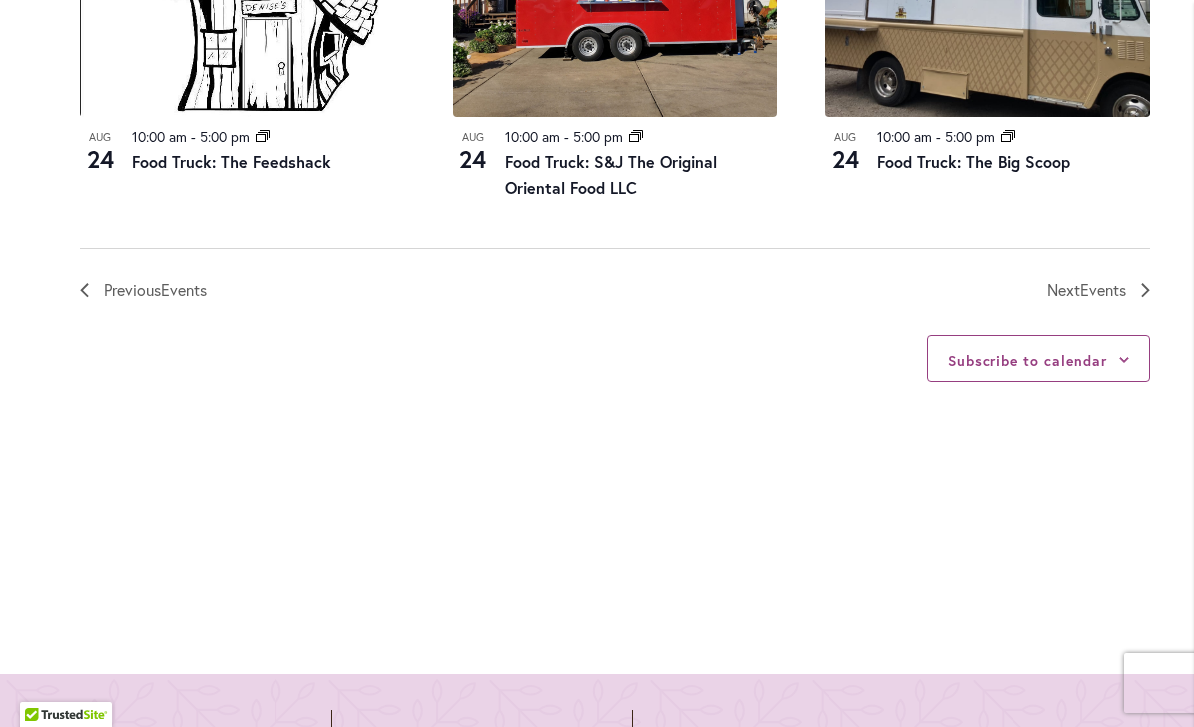 click on "Events" at bounding box center (1103, 289) 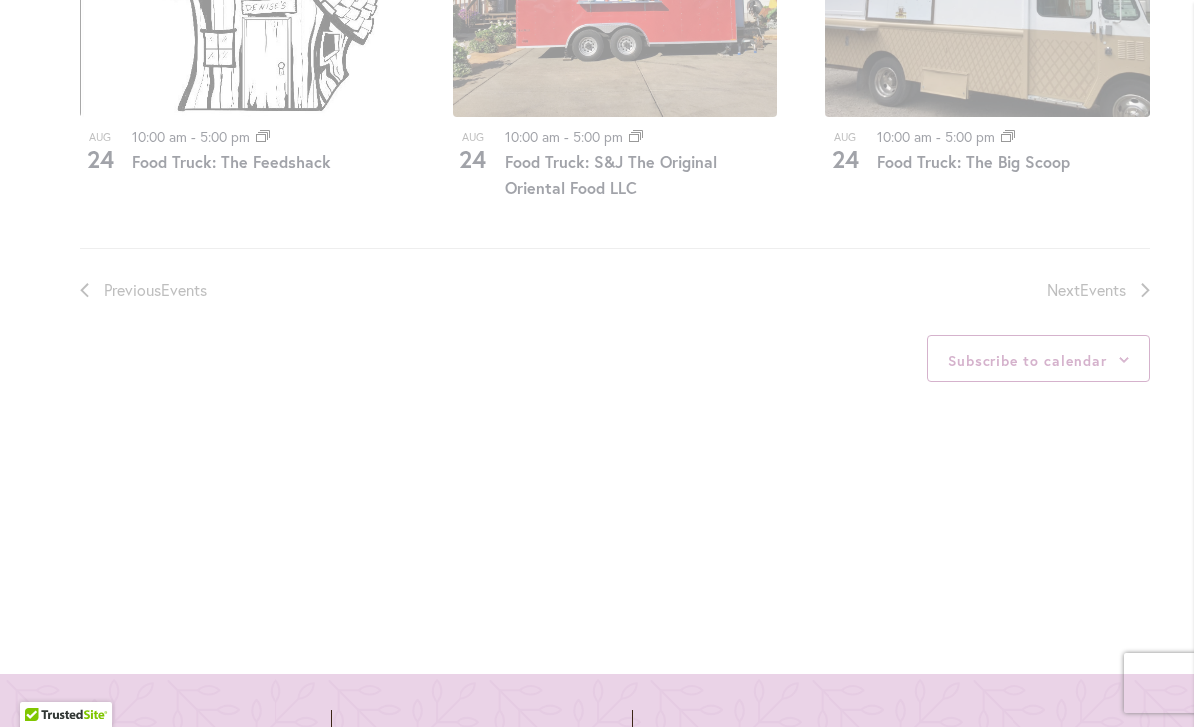 scroll, scrollTop: 946, scrollLeft: 0, axis: vertical 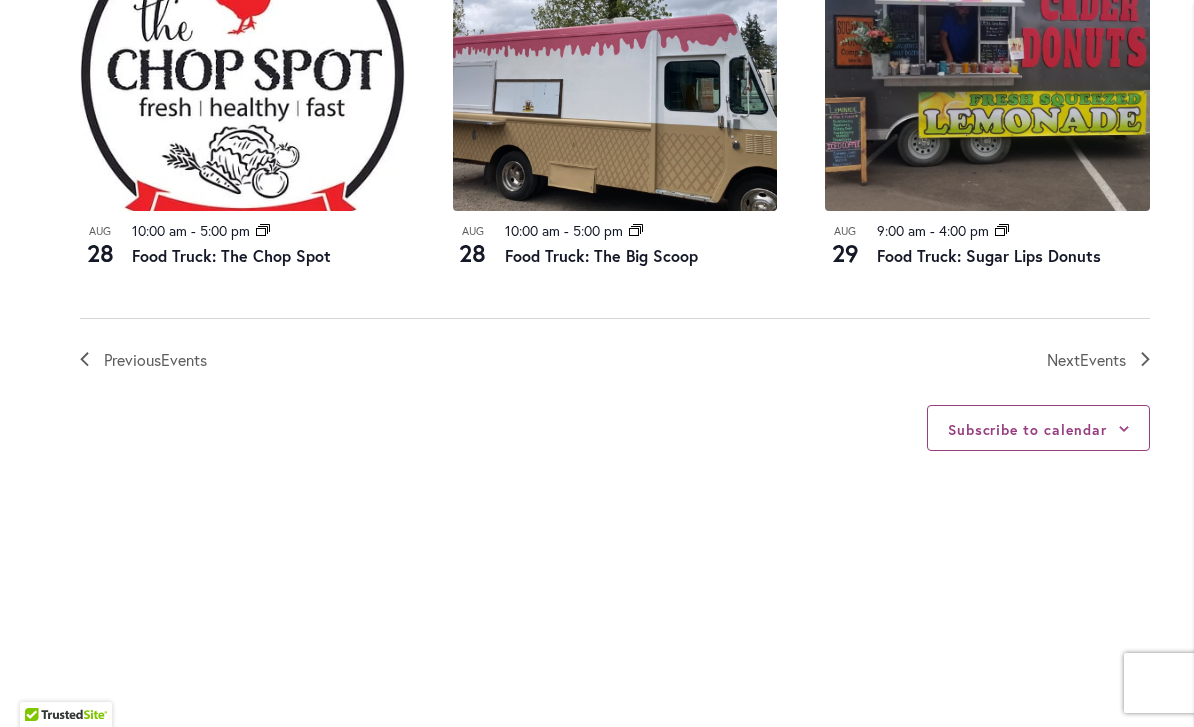 click on "Events" at bounding box center [1103, 359] 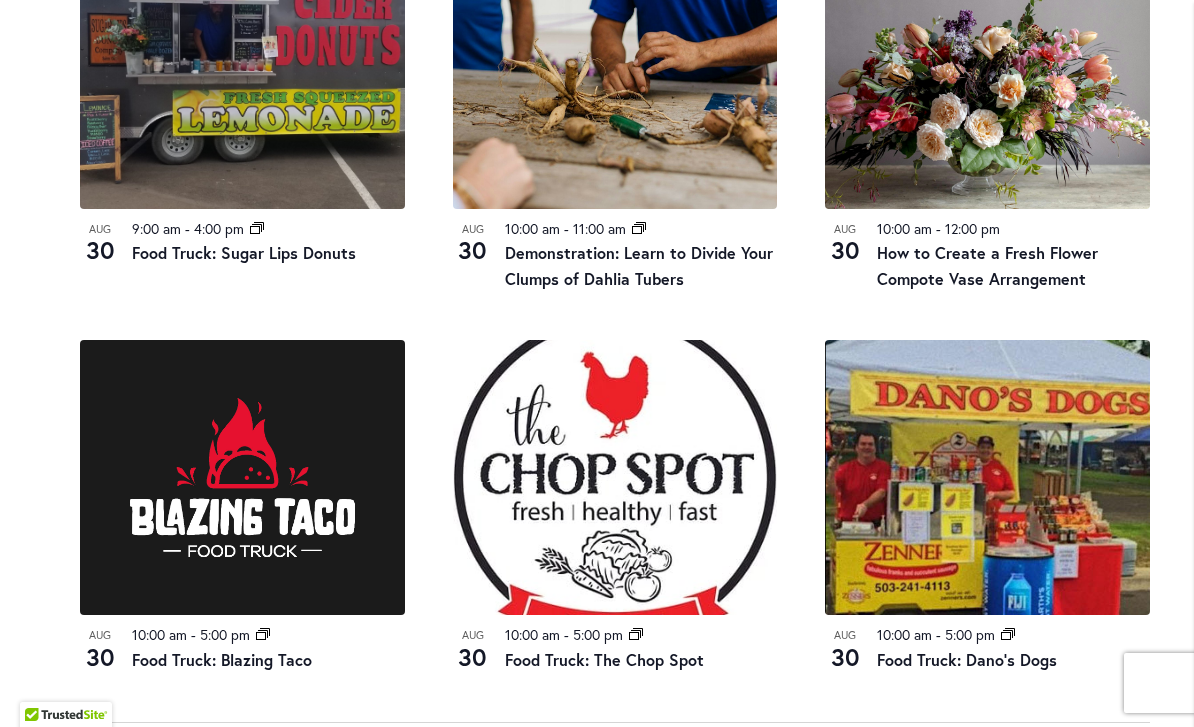 scroll, scrollTop: 1967, scrollLeft: 0, axis: vertical 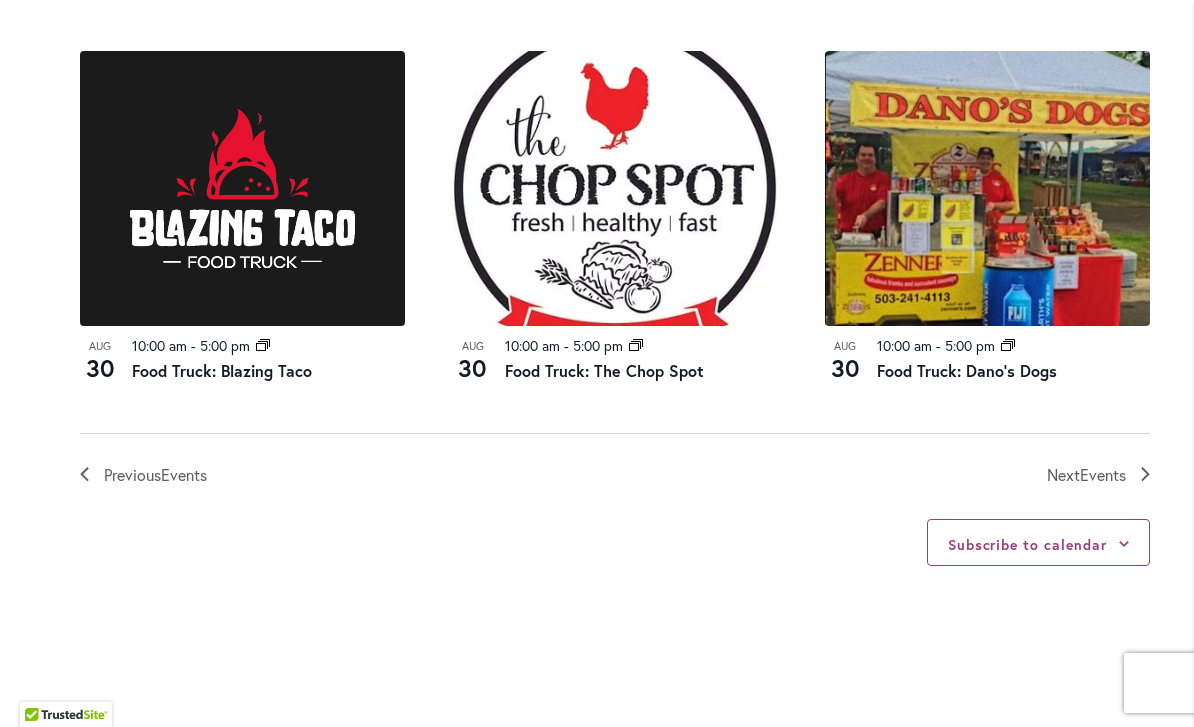 click on "Events" at bounding box center [1103, 474] 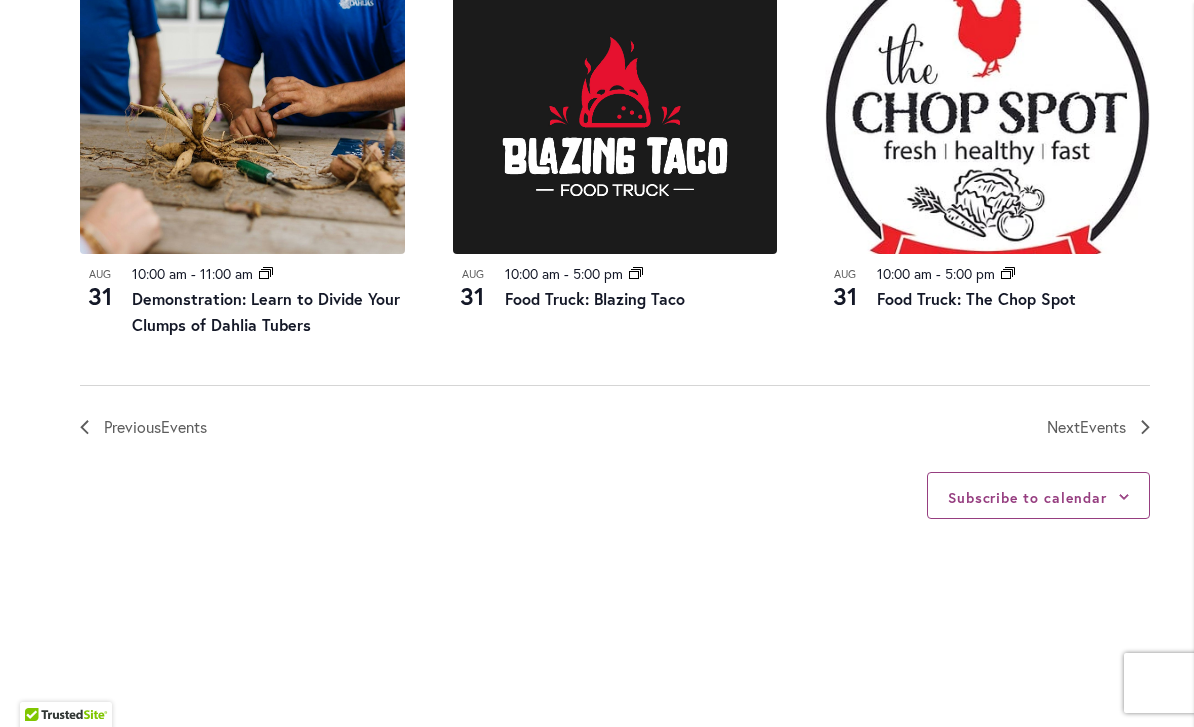 scroll, scrollTop: 2403, scrollLeft: 0, axis: vertical 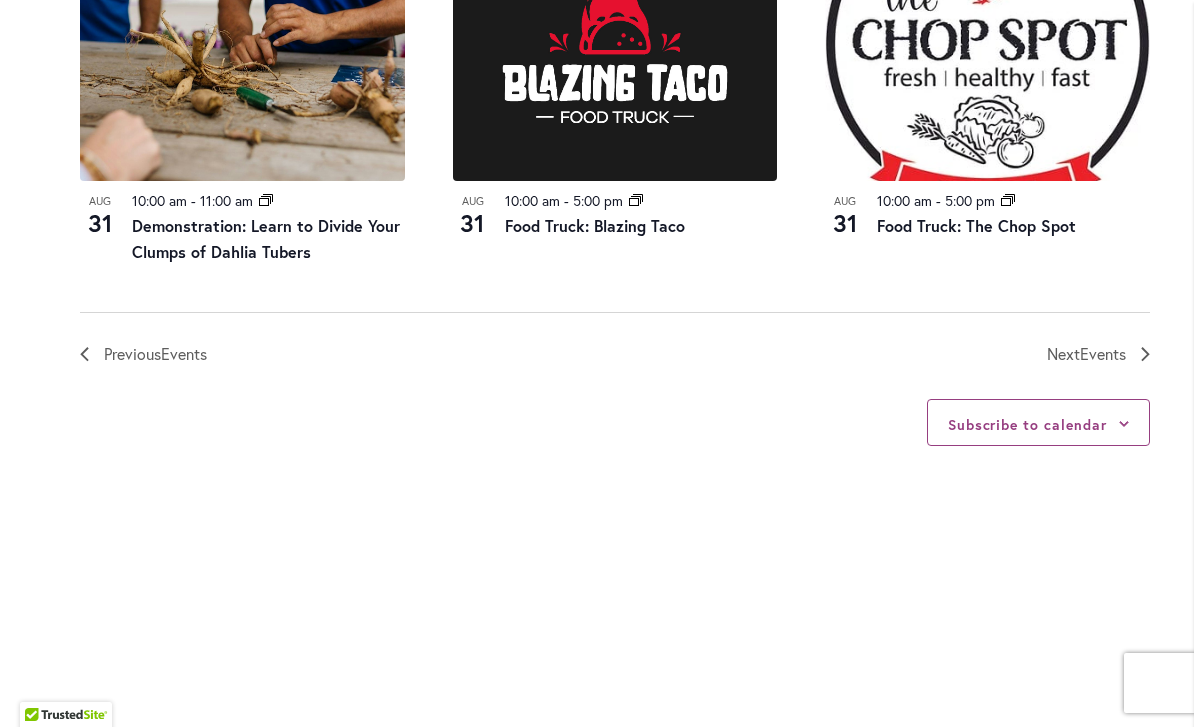 click on "Events" at bounding box center [1103, 353] 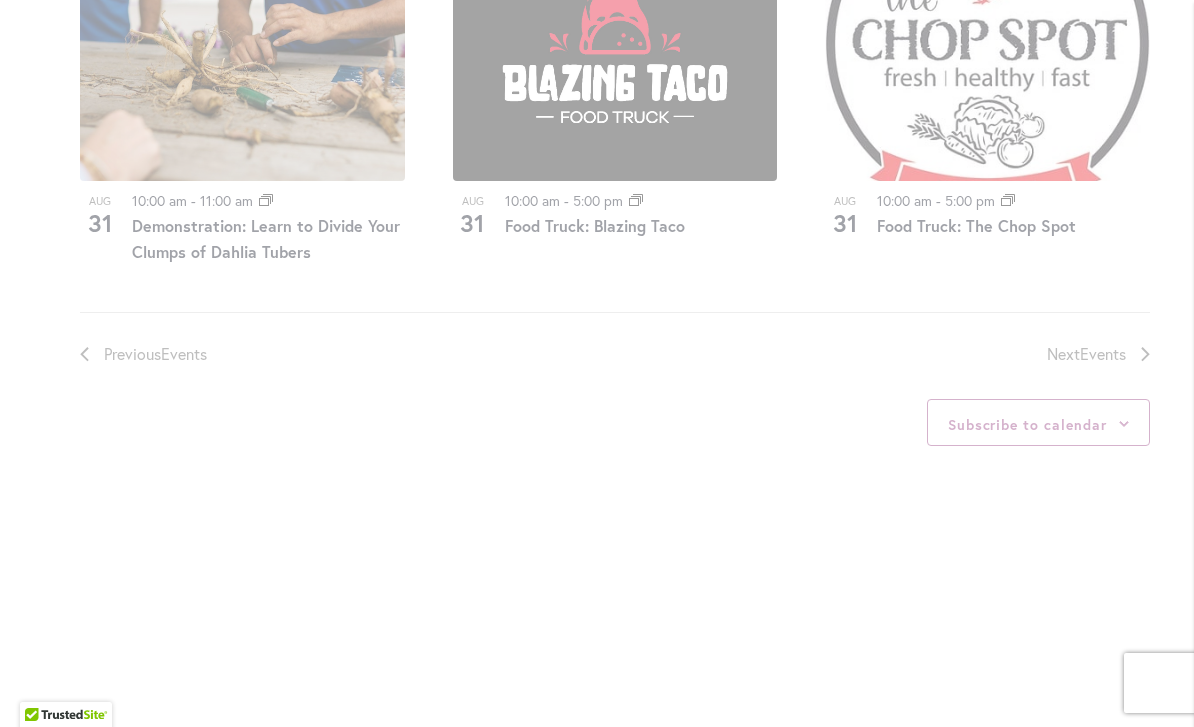 scroll, scrollTop: 946, scrollLeft: 0, axis: vertical 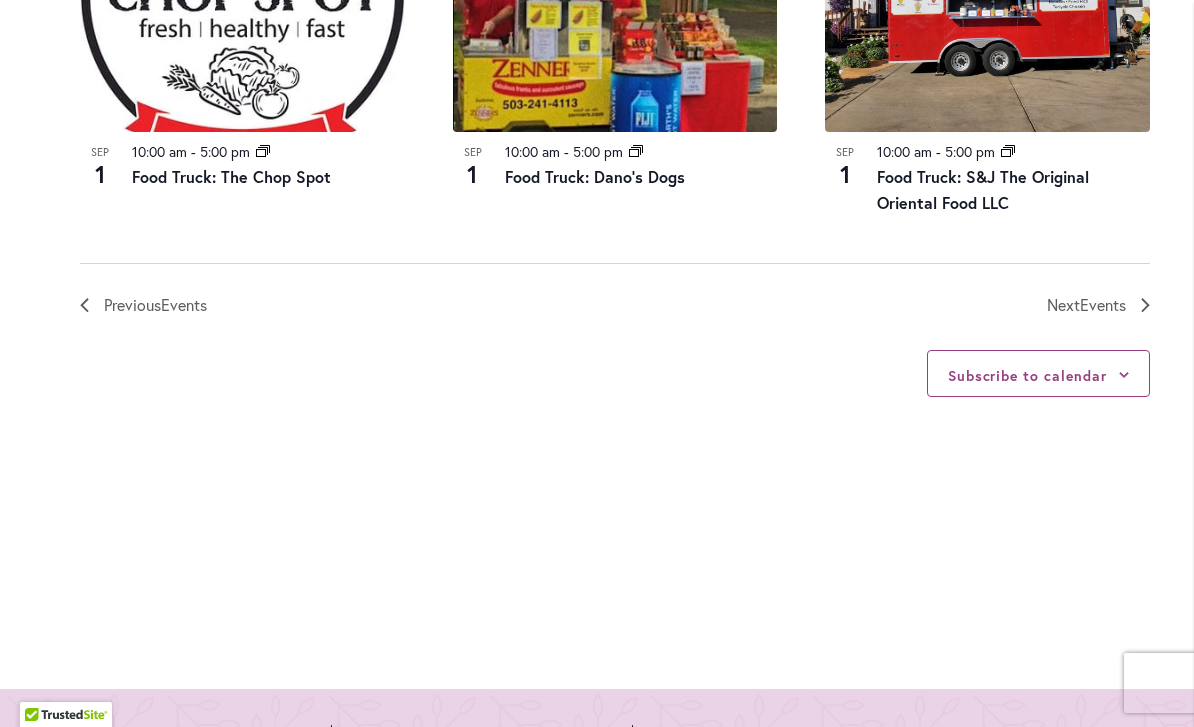 click on "Events" at bounding box center [1103, 304] 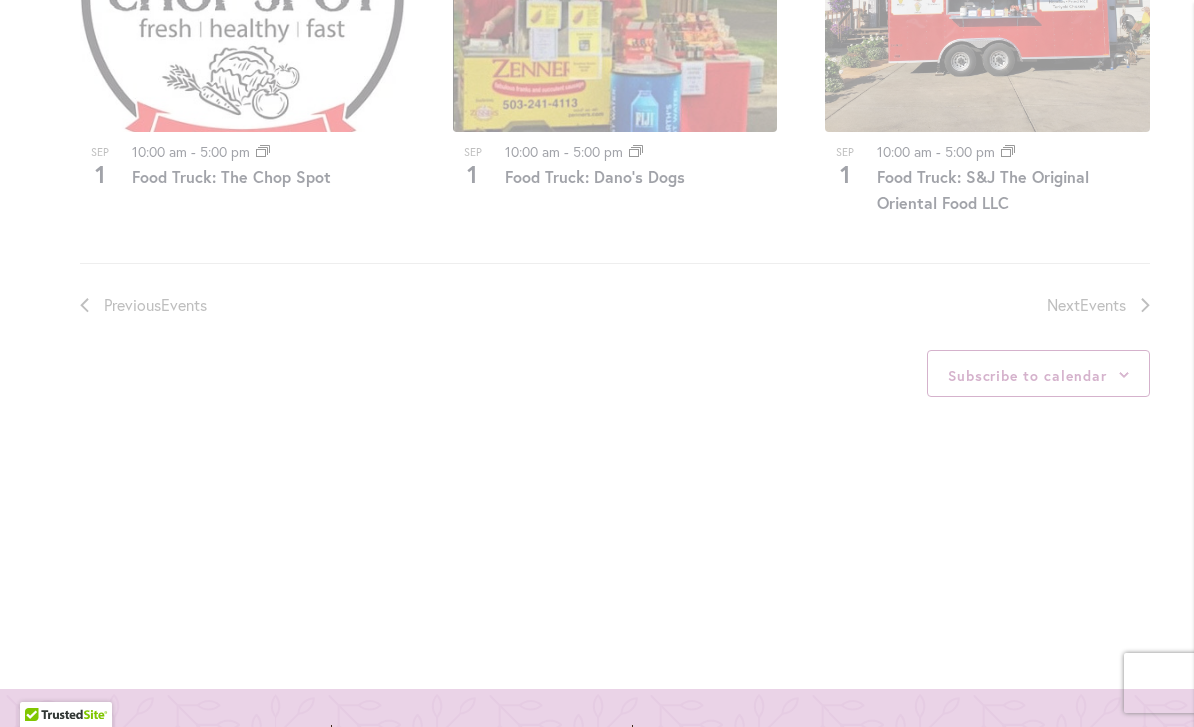 scroll, scrollTop: 946, scrollLeft: 0, axis: vertical 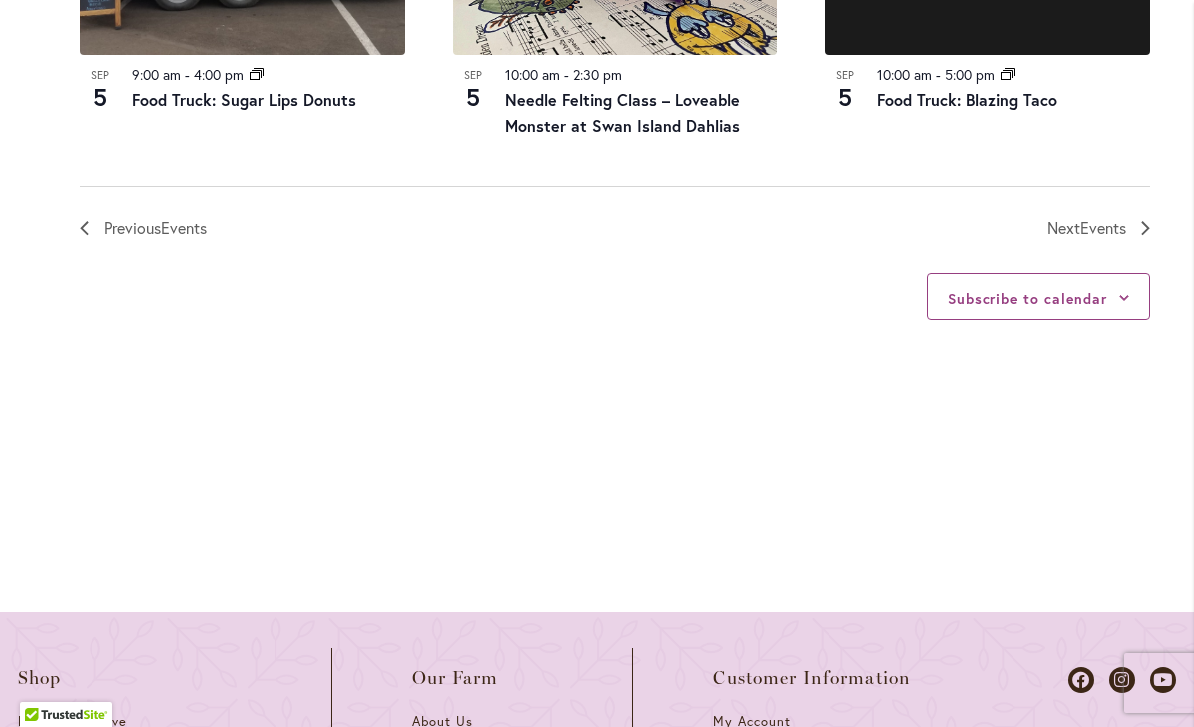 click on "Events" at bounding box center (1103, 227) 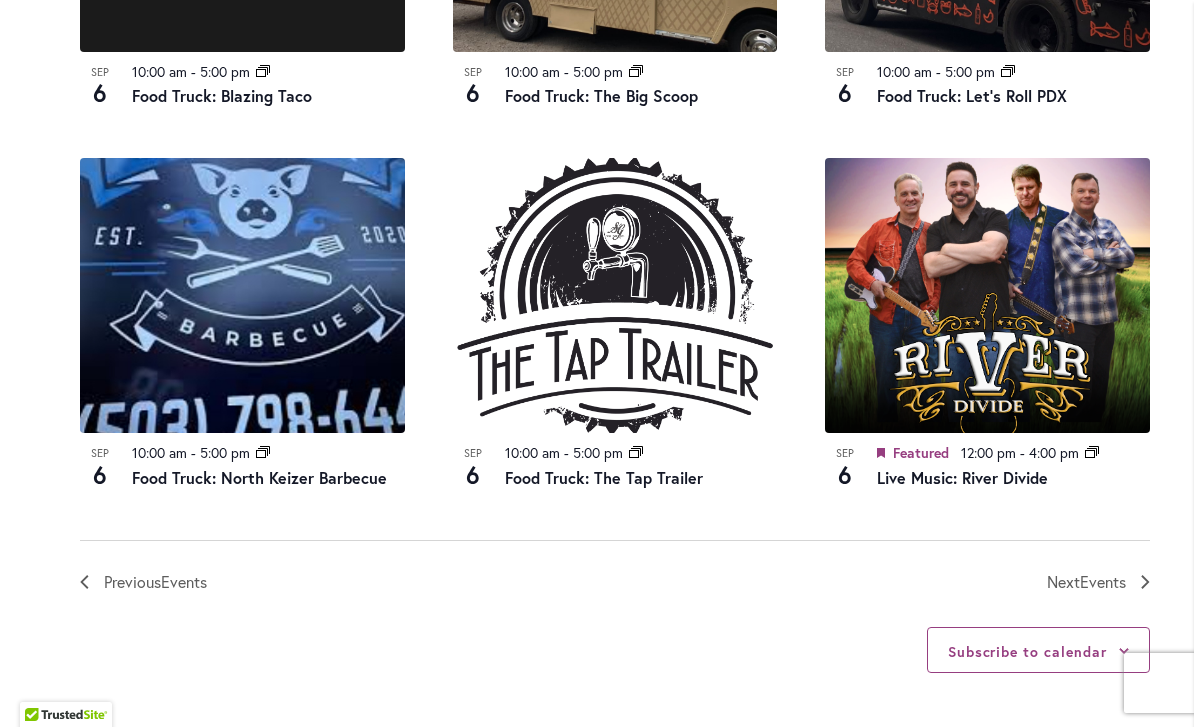 scroll, scrollTop: 2105, scrollLeft: 0, axis: vertical 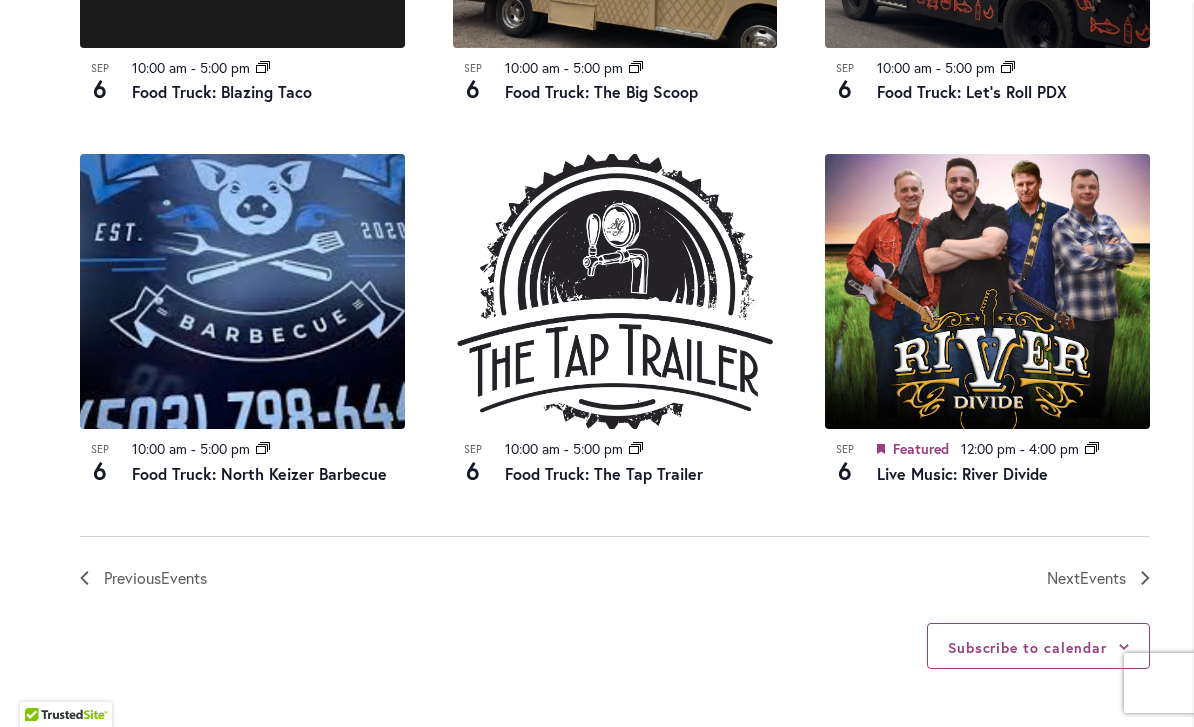click on "Next  Events" at bounding box center (1098, 578) 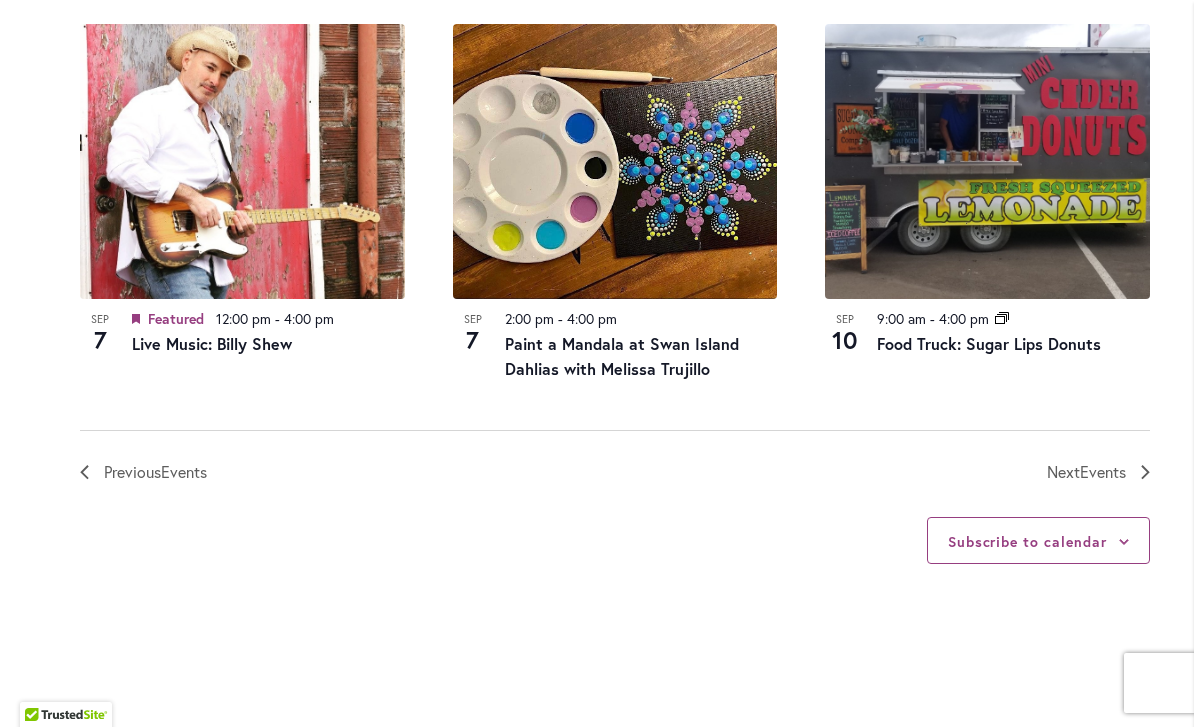 click on "Events" at bounding box center [1103, 471] 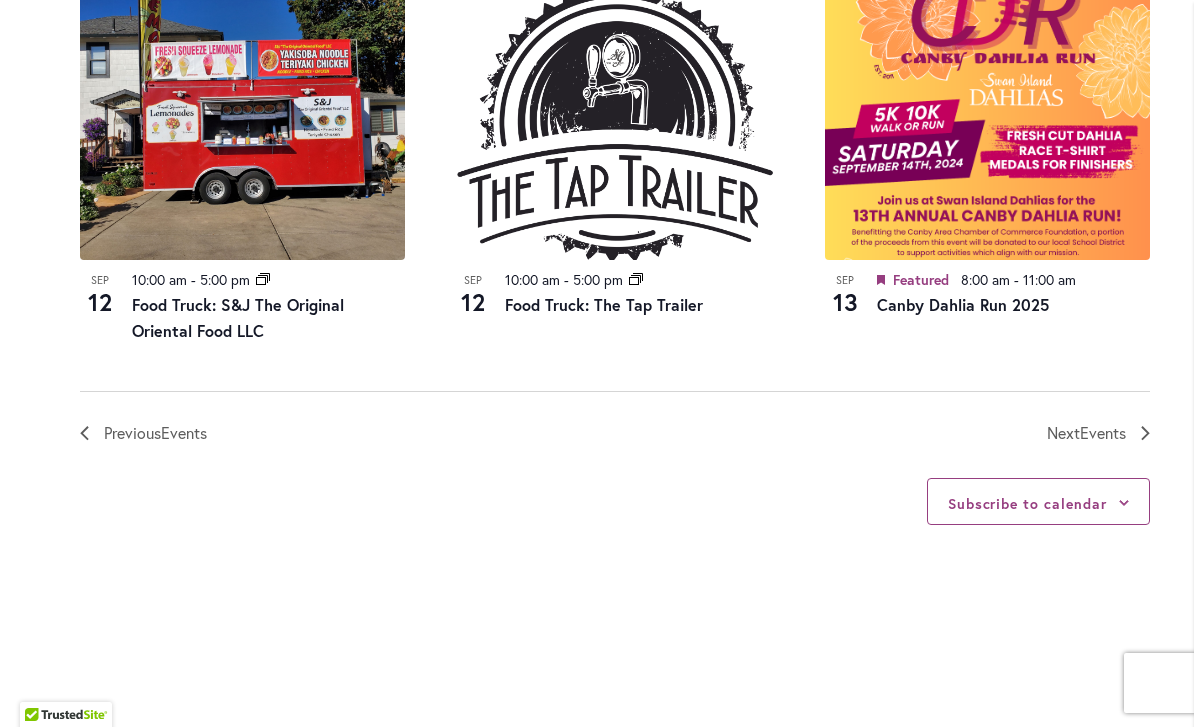 click on "Next  Events" at bounding box center (1086, 433) 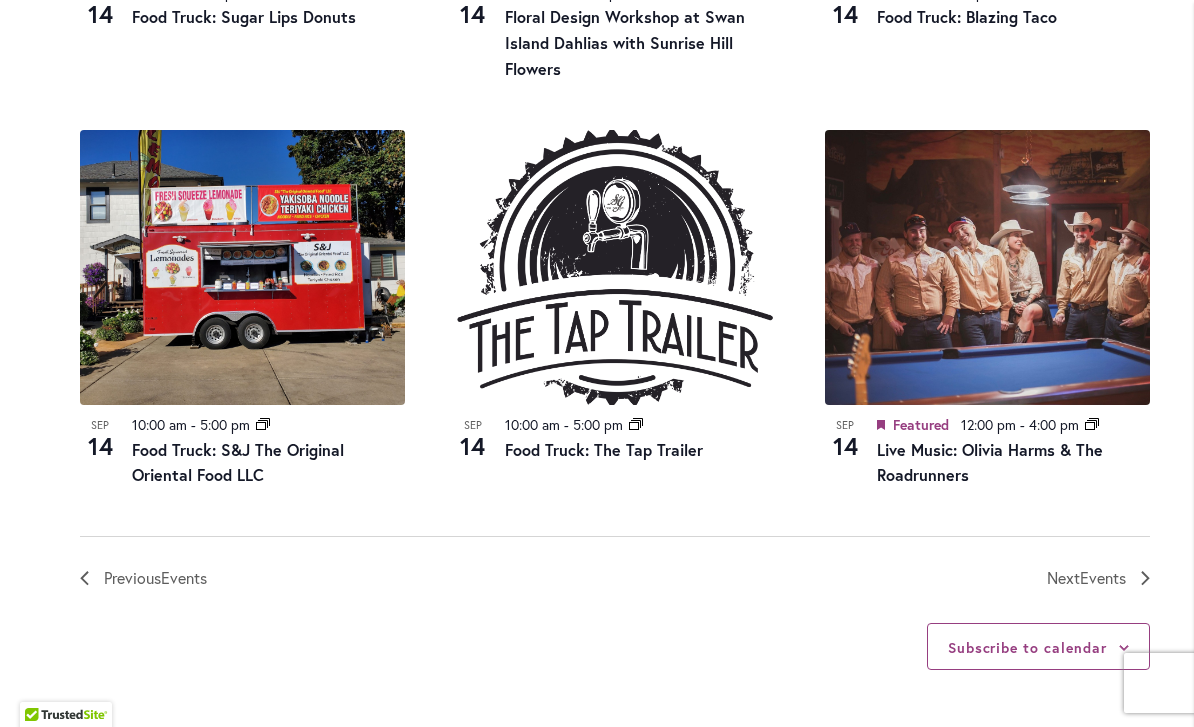 scroll, scrollTop: 2215, scrollLeft: 0, axis: vertical 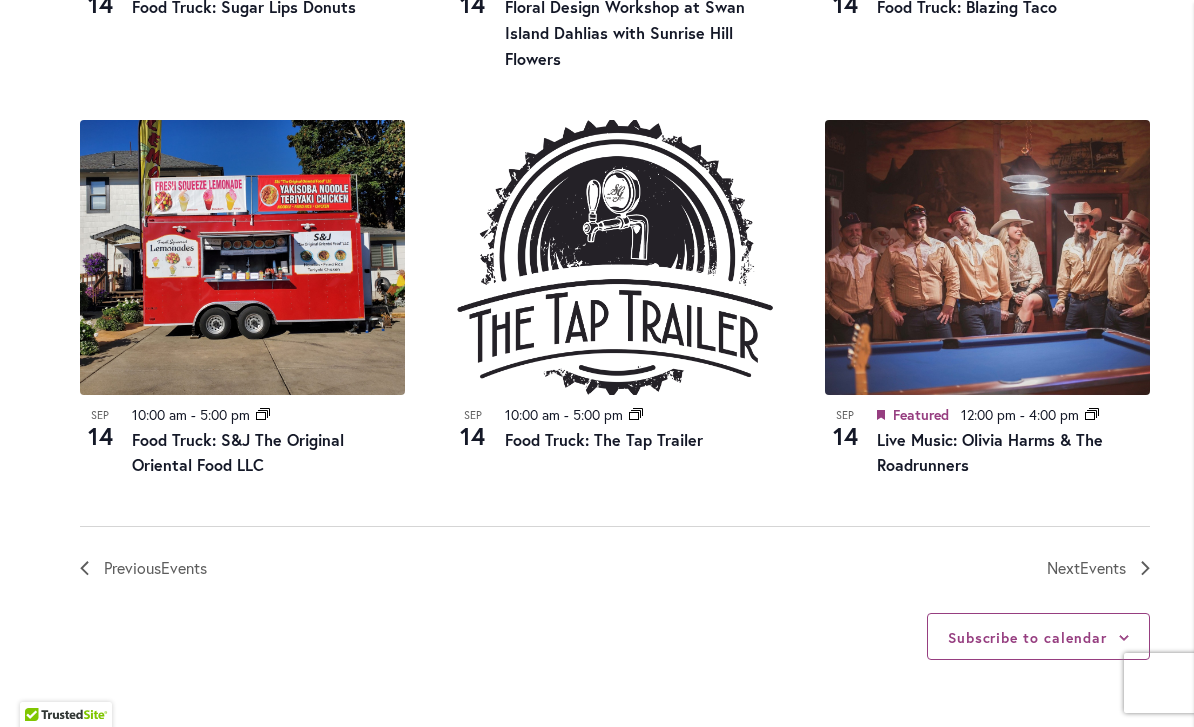 click on "Events" at bounding box center [1103, 567] 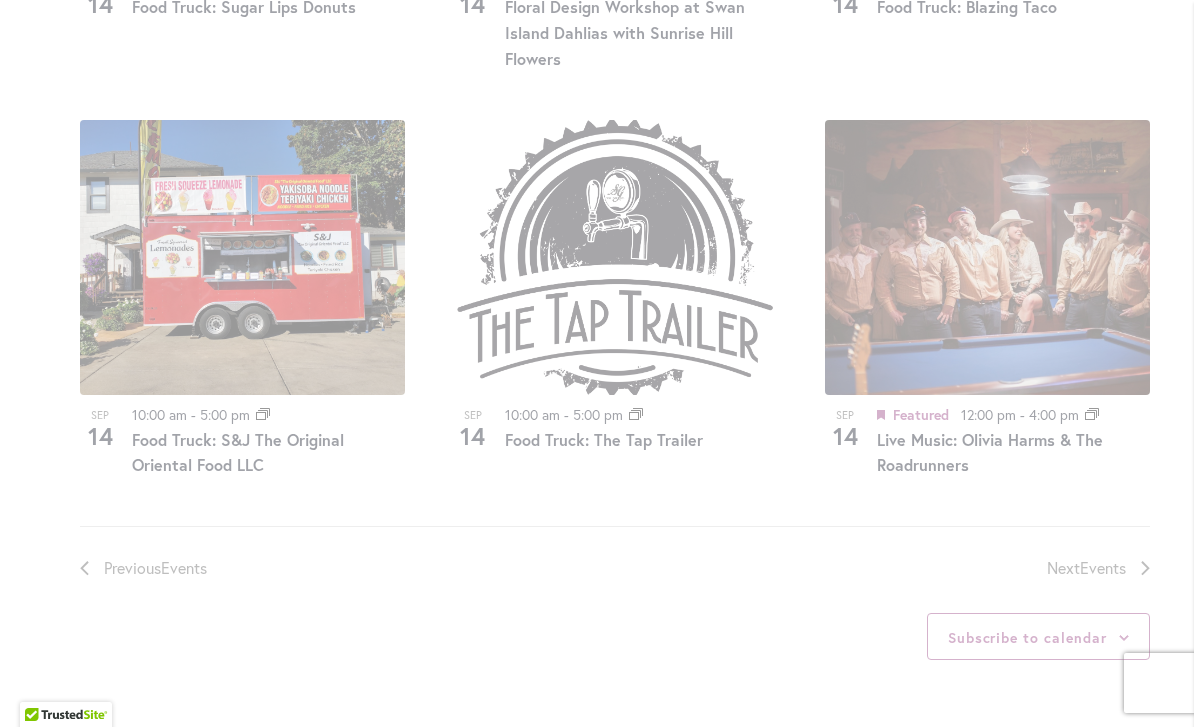 scroll, scrollTop: 946, scrollLeft: 0, axis: vertical 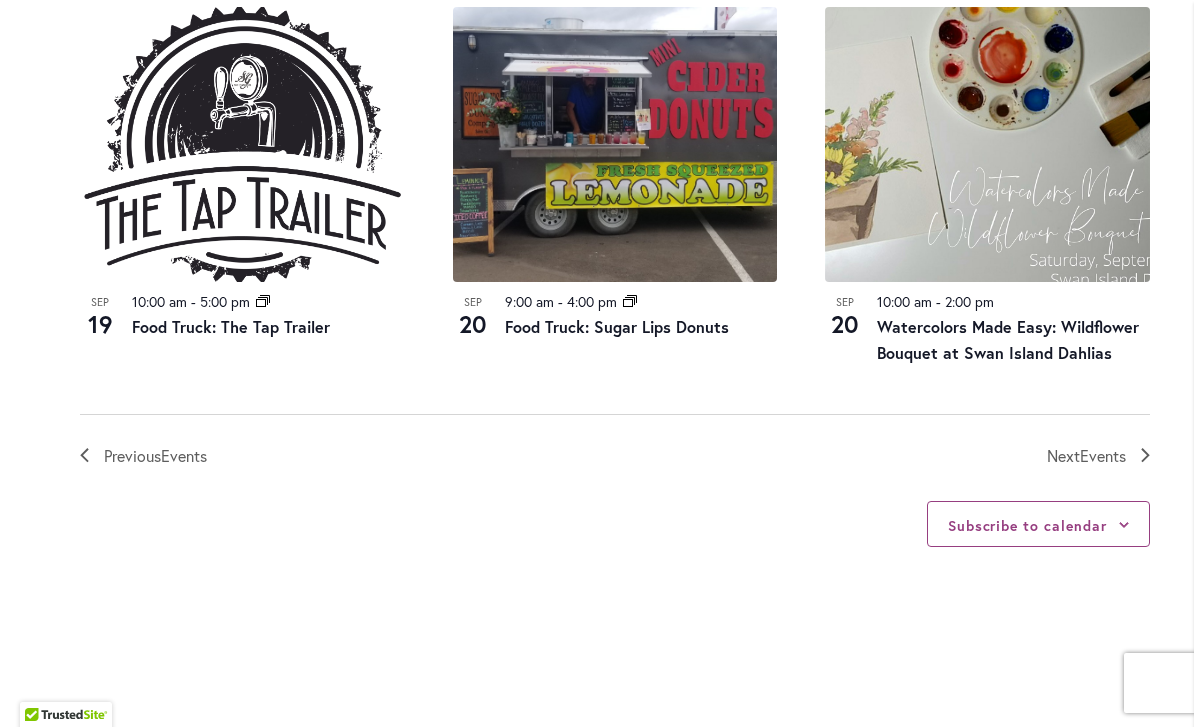 click on "Next  Events" at bounding box center (1086, 456) 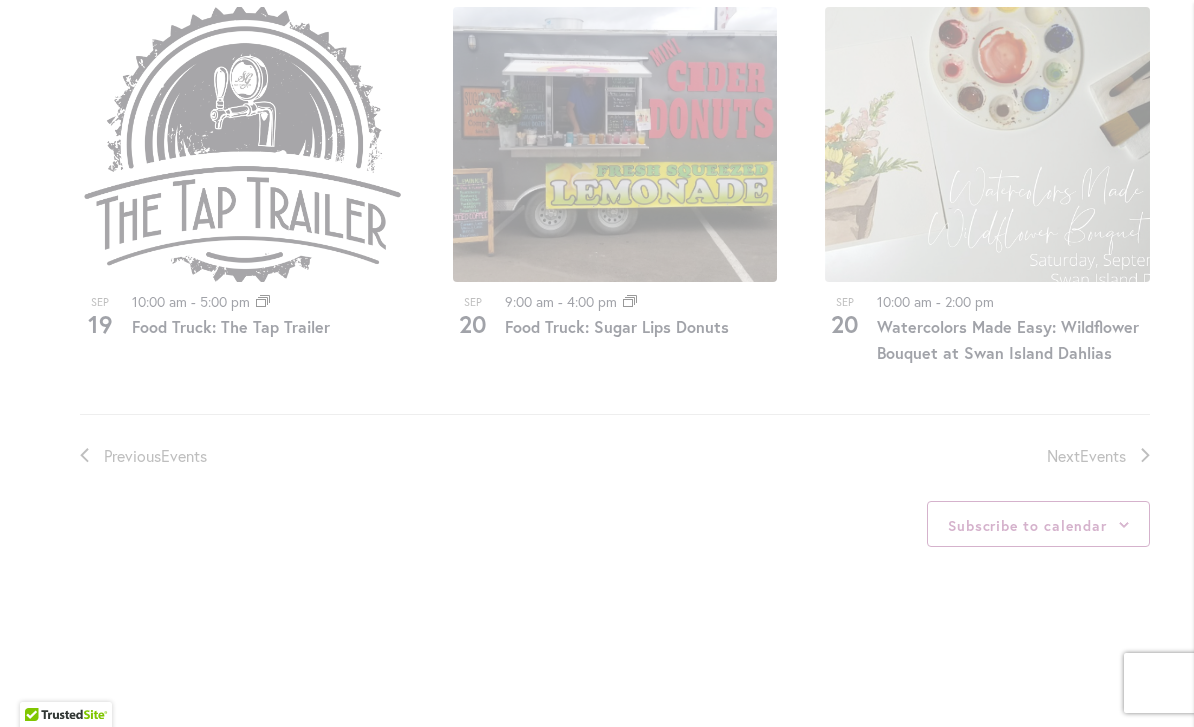 scroll, scrollTop: 946, scrollLeft: 0, axis: vertical 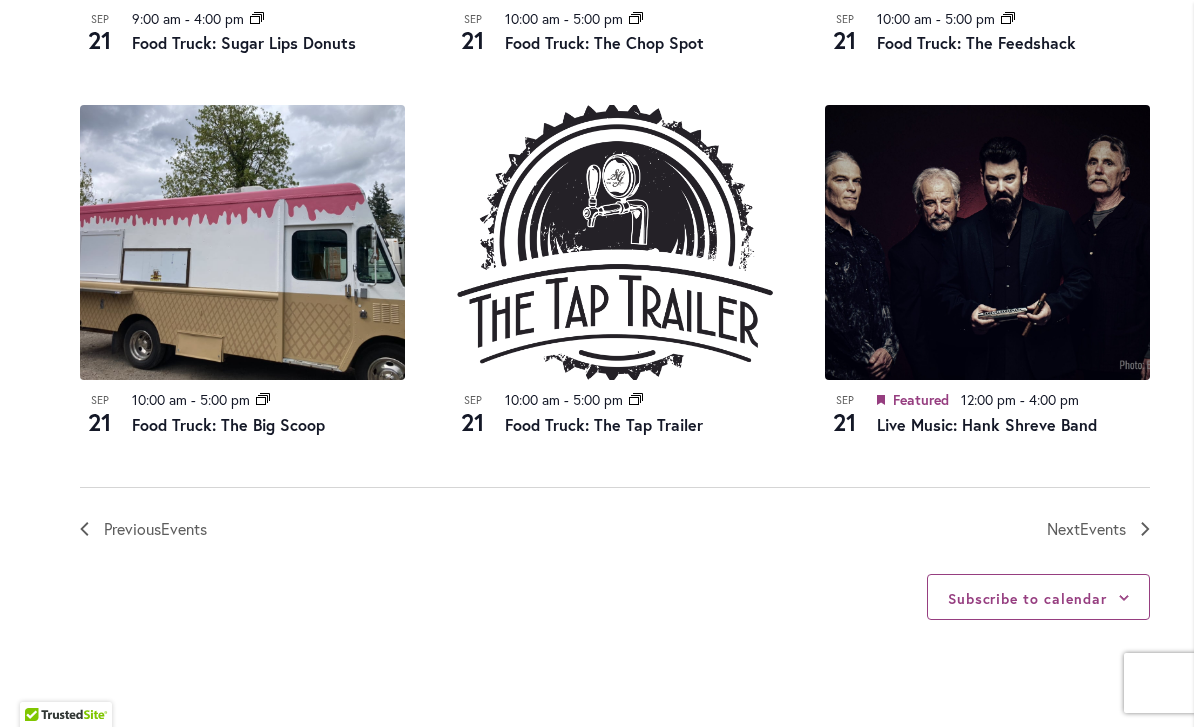 click on "Events" at bounding box center [1103, 528] 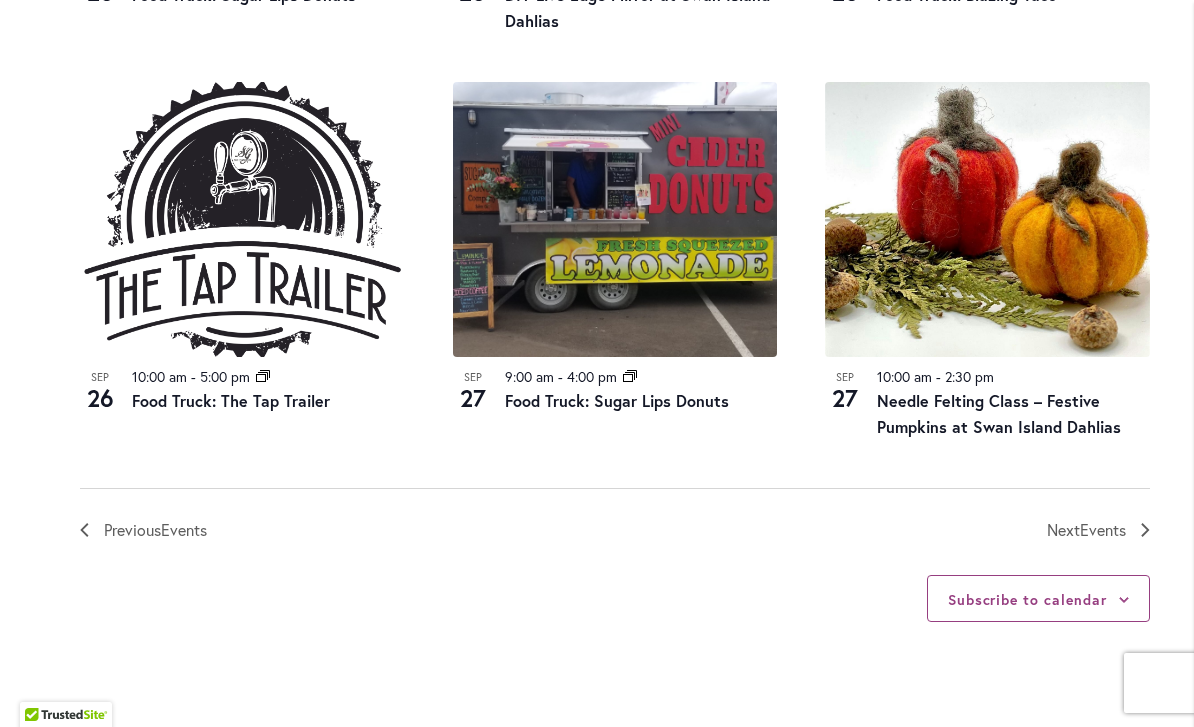 scroll, scrollTop: 2323, scrollLeft: 0, axis: vertical 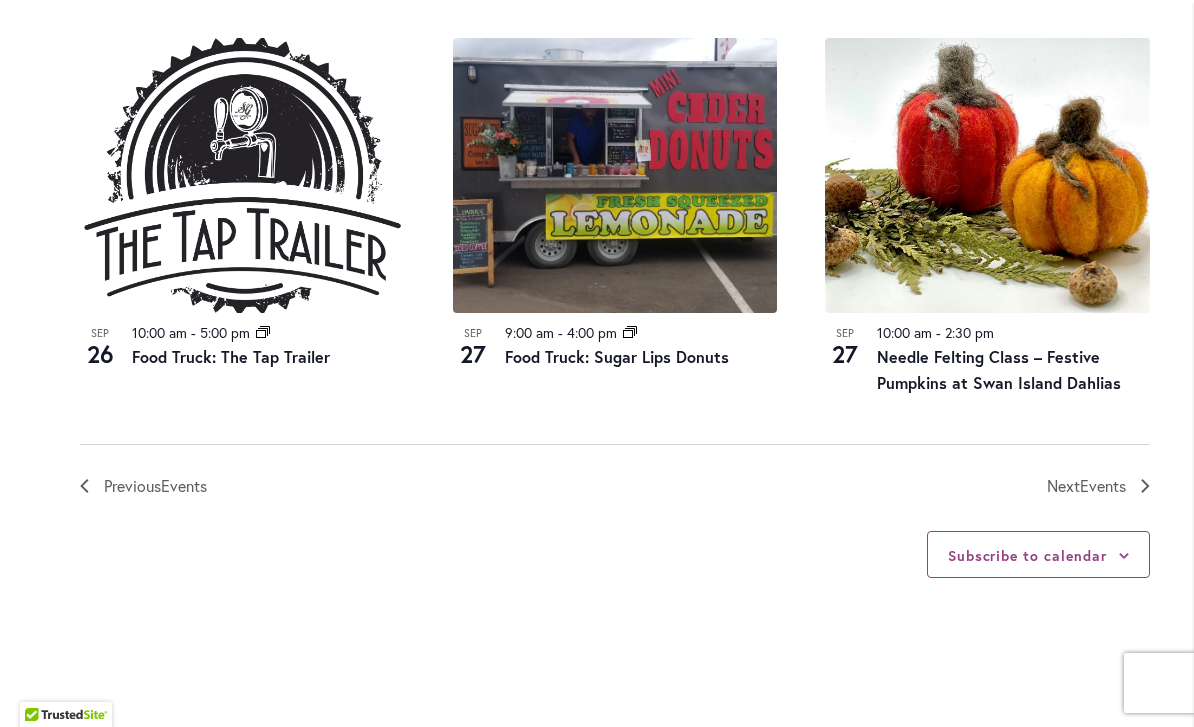 click on "Events" at bounding box center [1103, 485] 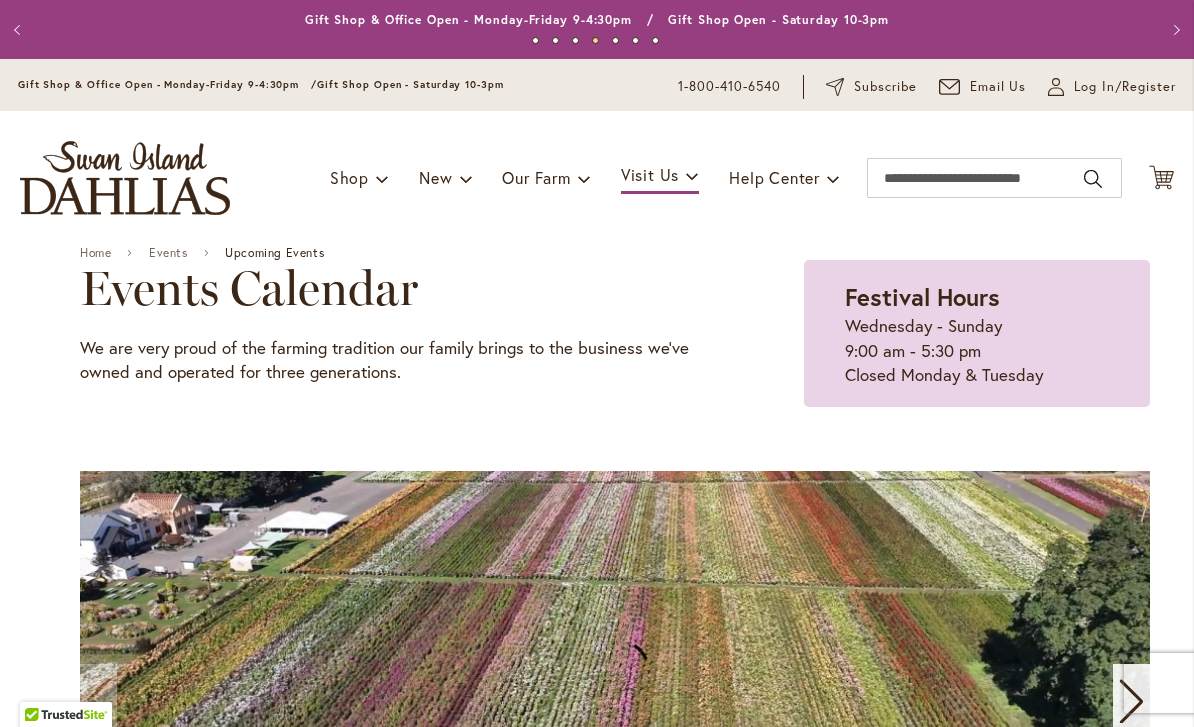 scroll, scrollTop: 0, scrollLeft: 0, axis: both 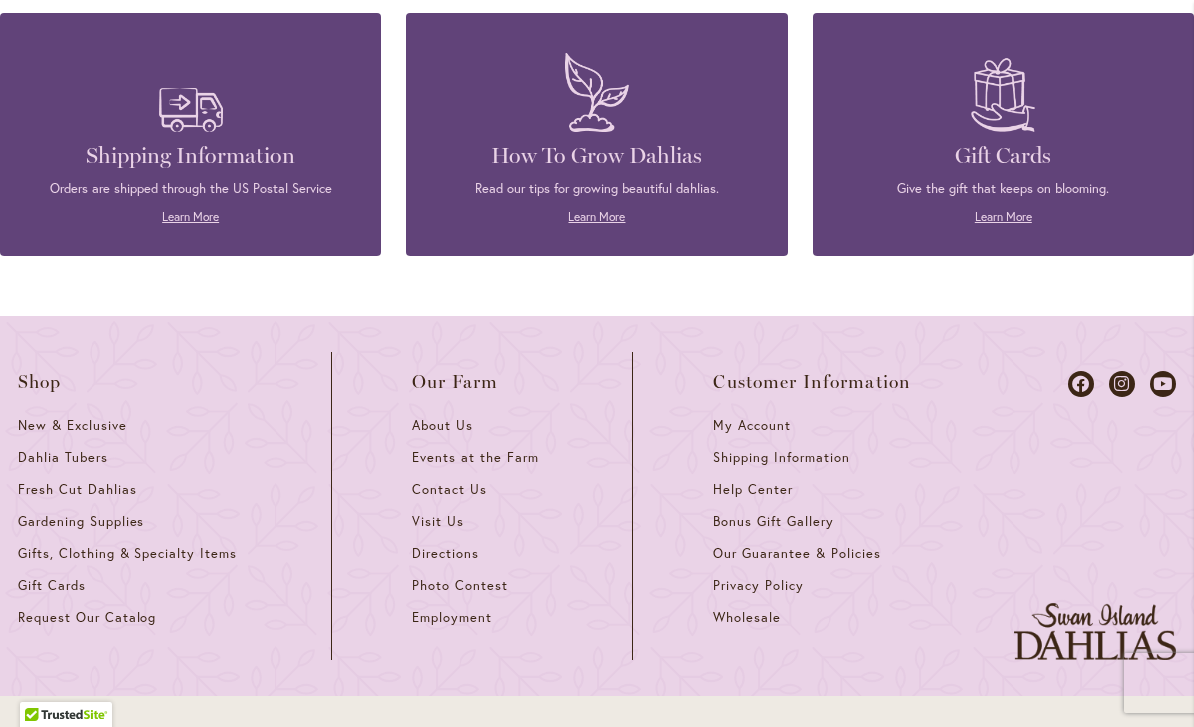 click on "Gifts, Clothing & Specialty Items" at bounding box center [127, 553] 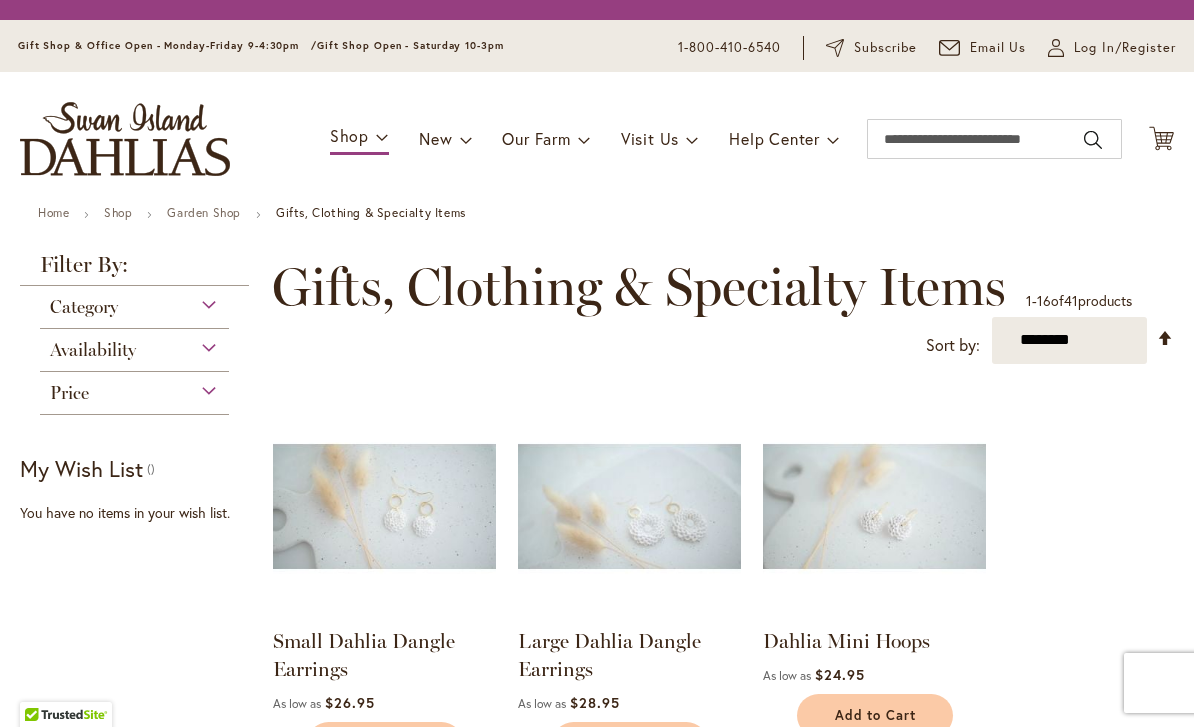 scroll, scrollTop: 0, scrollLeft: 0, axis: both 